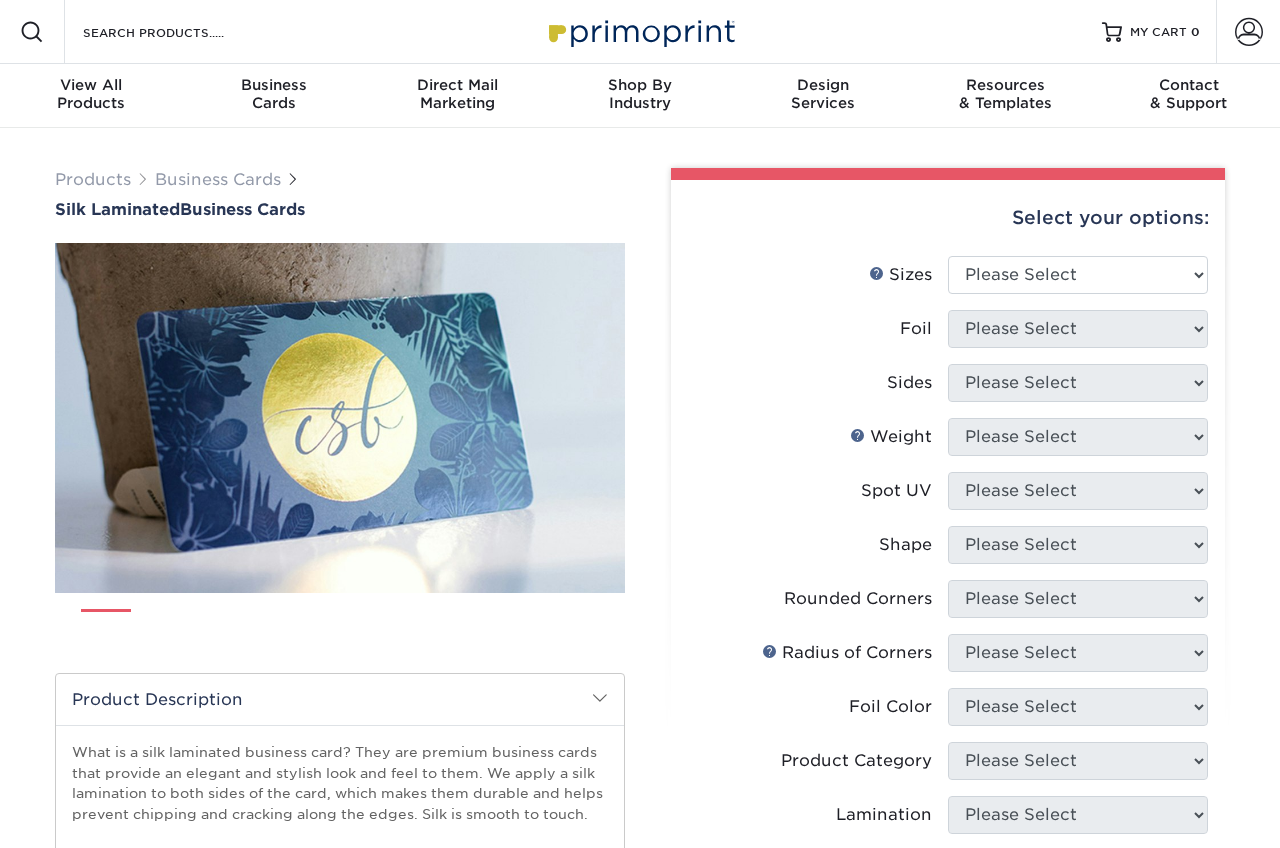 scroll, scrollTop: 0, scrollLeft: 0, axis: both 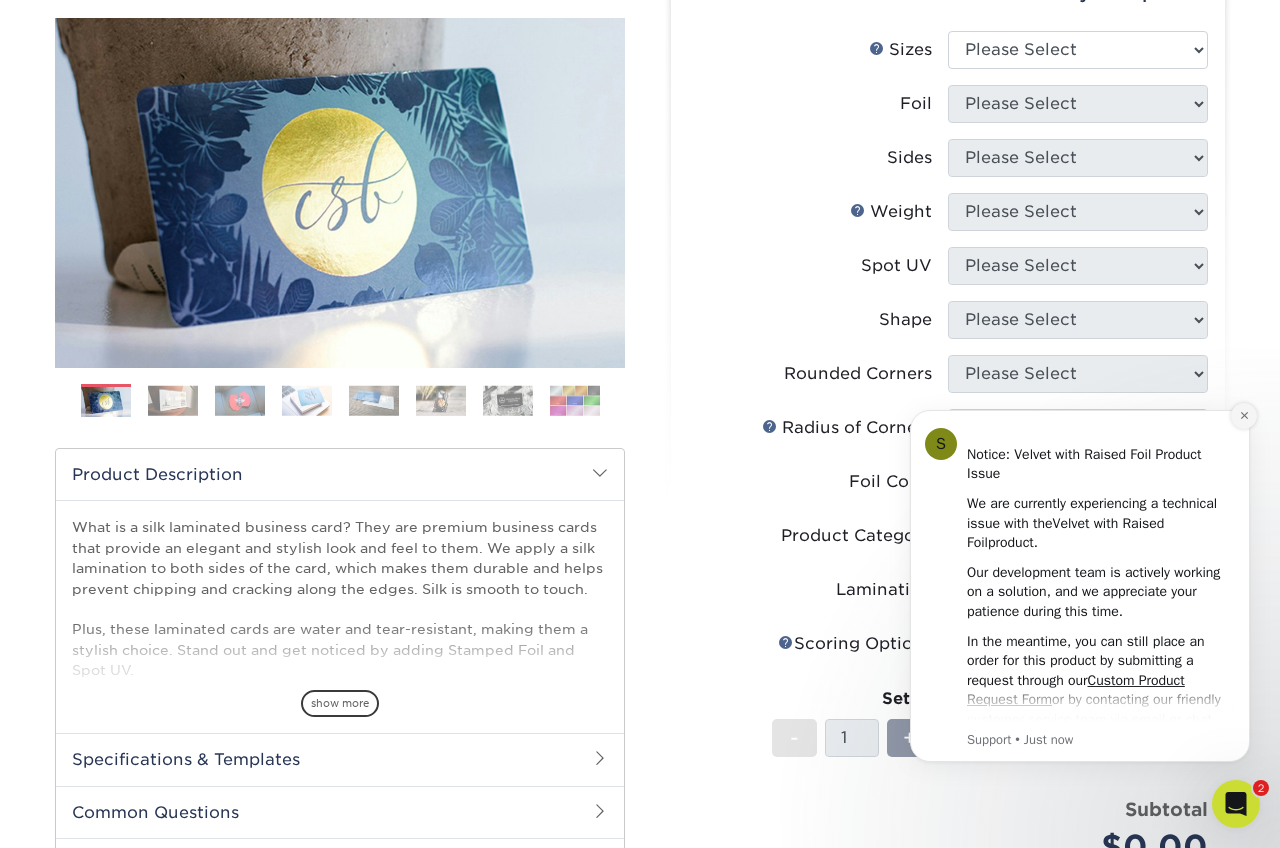 click at bounding box center [1244, 416] 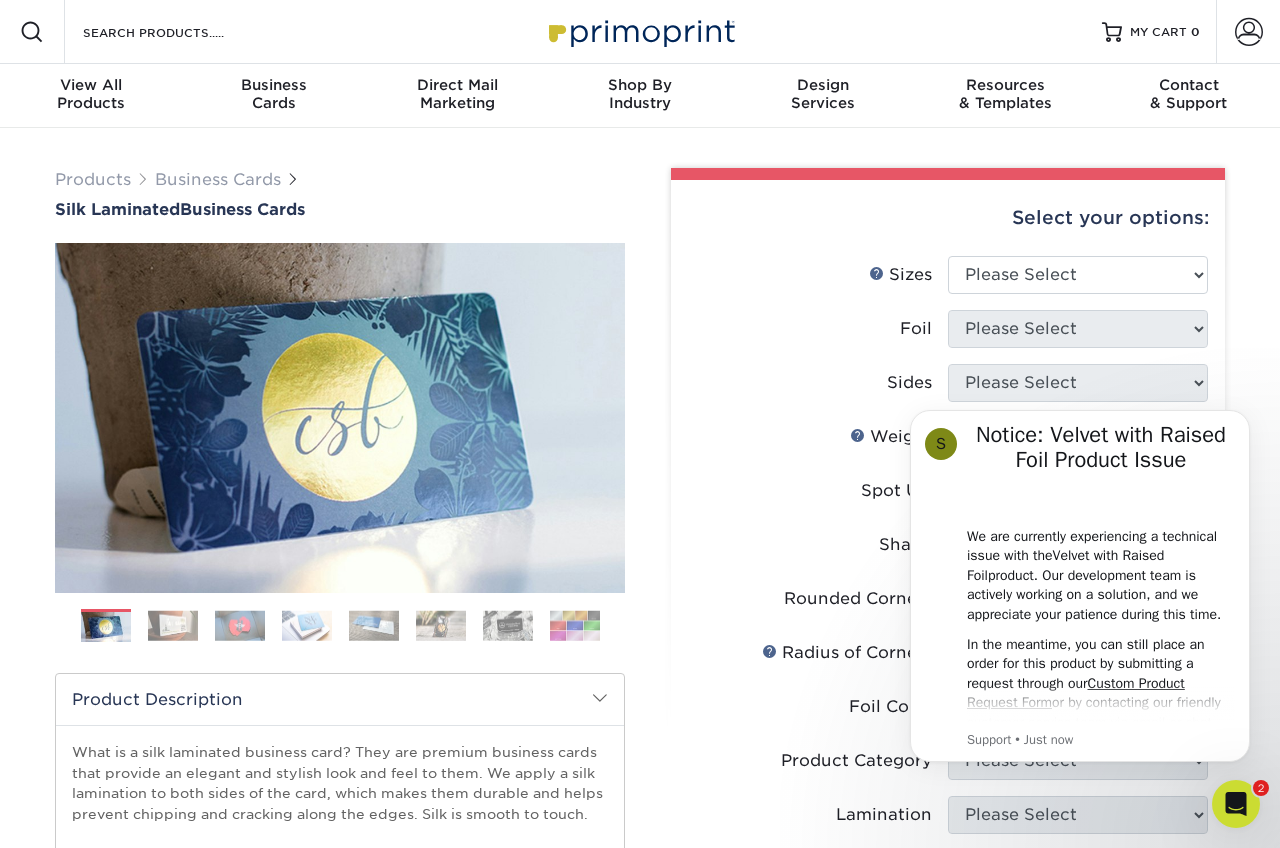scroll, scrollTop: 0, scrollLeft: 0, axis: both 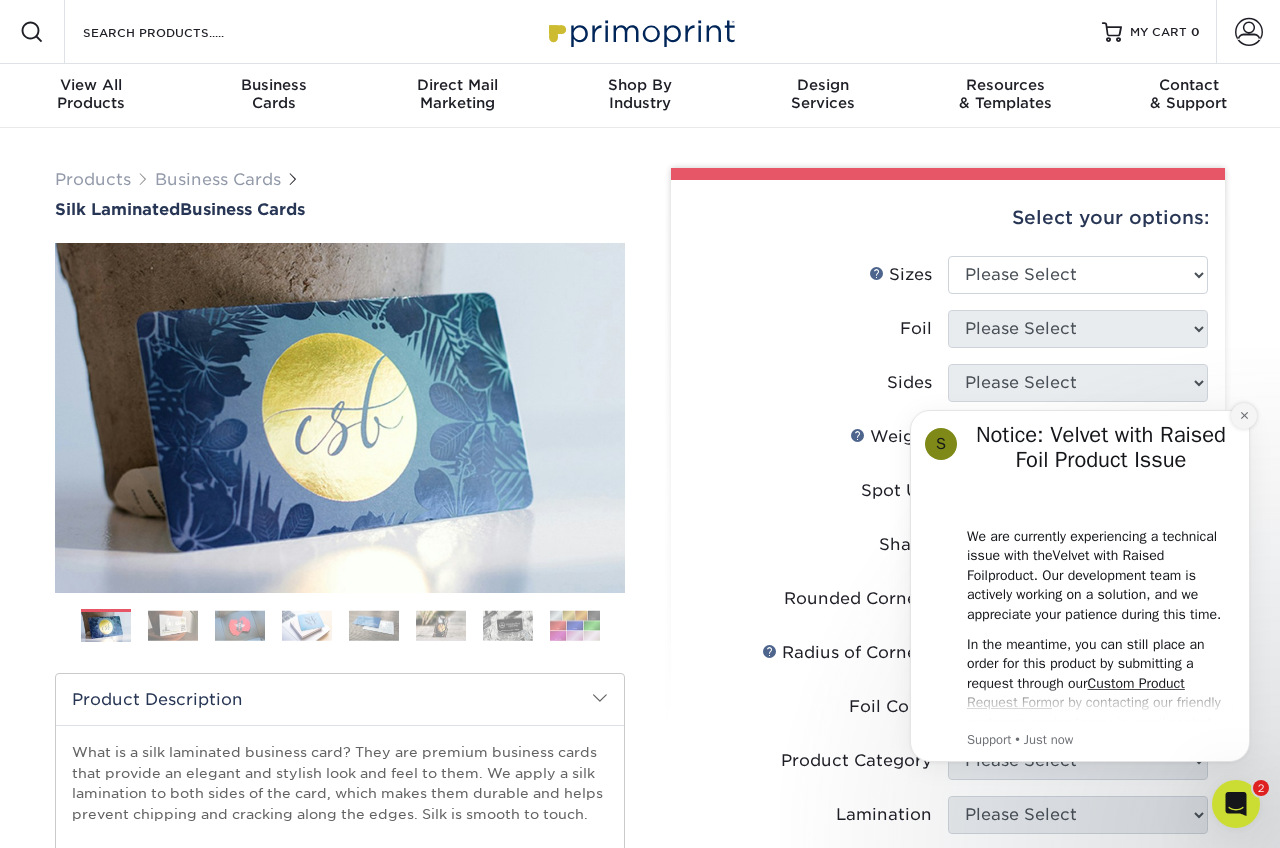 click at bounding box center (1244, 416) 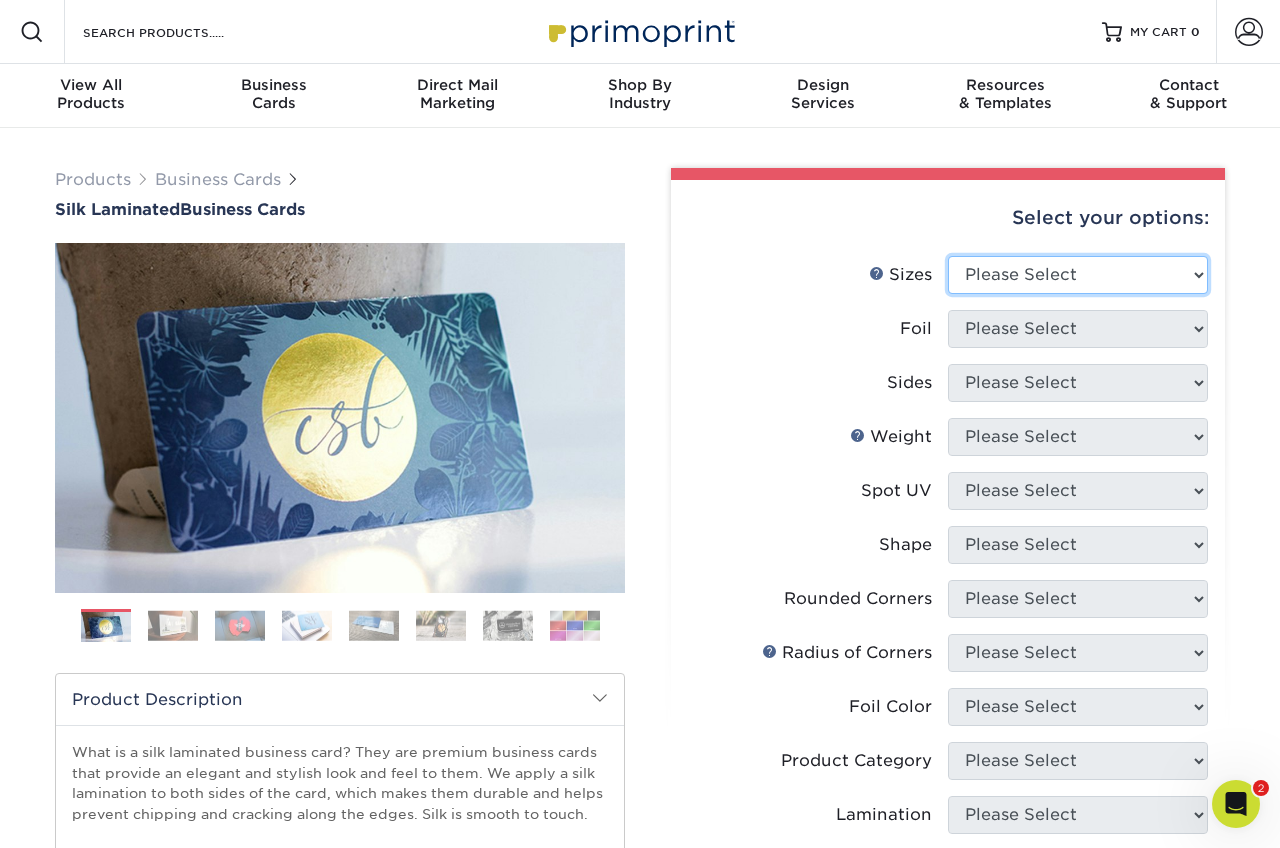 click on "Please Select
1.5" x 3.5"  - Mini
1.75" x 3.5" - Mini
2" x 2" - Square
2" x 3" - Mini
2" x 3.5" - Standard
2" x 7" - Foldover Card
2.125" x 3.375" - European
2.5" x 2.5" - Square 3.5" x 4" - Foldover Card" at bounding box center [1078, 275] 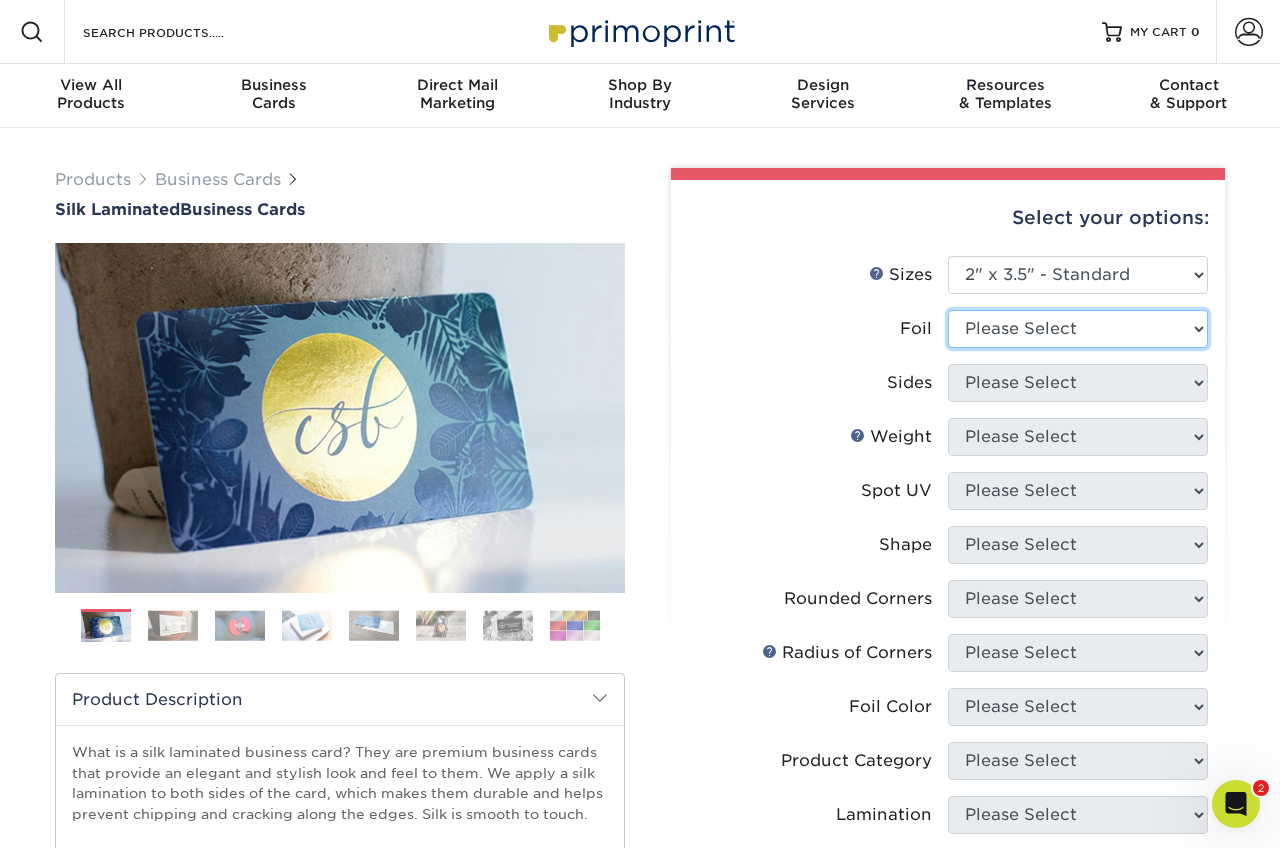click on "Please Select Yes No" at bounding box center [1078, 329] 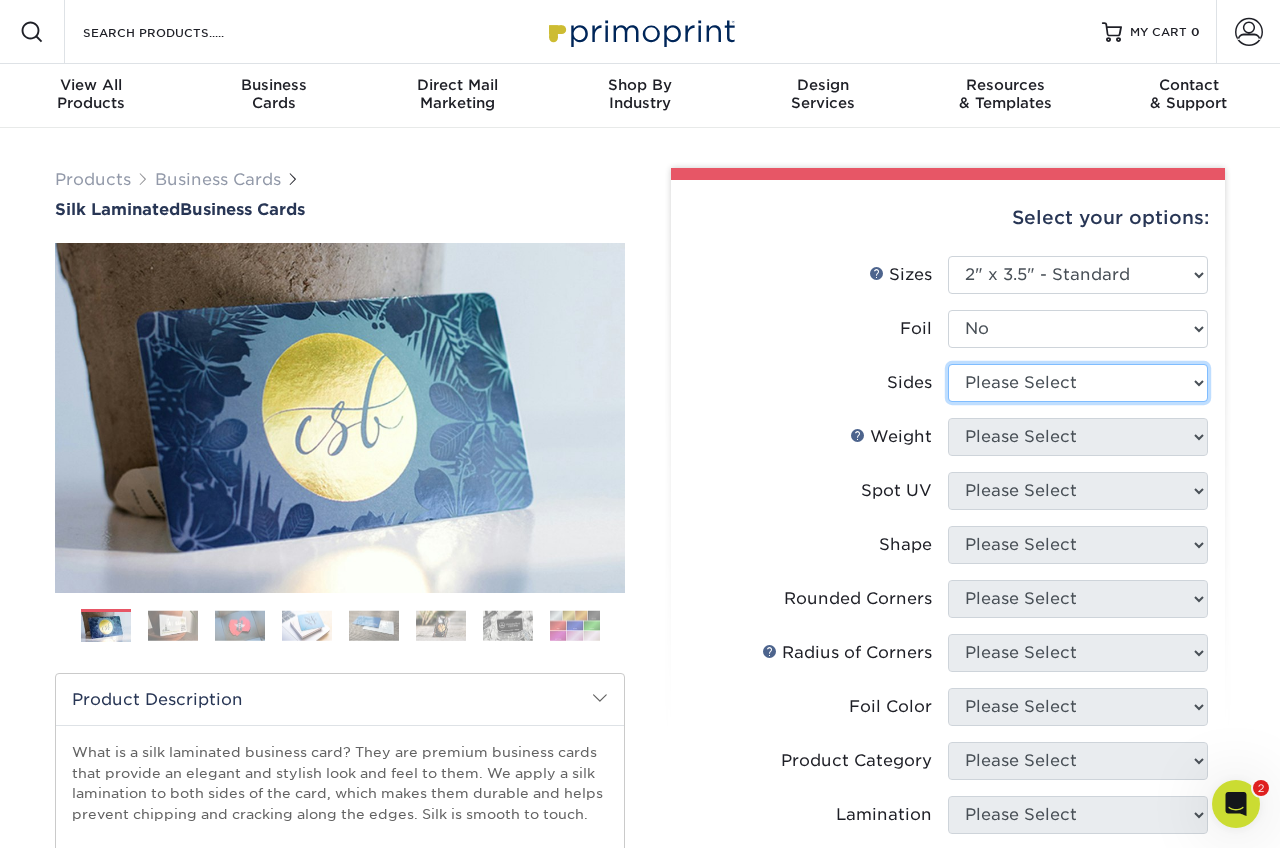 click on "Please Select Print Both Sides Print Front Only" at bounding box center [1078, 383] 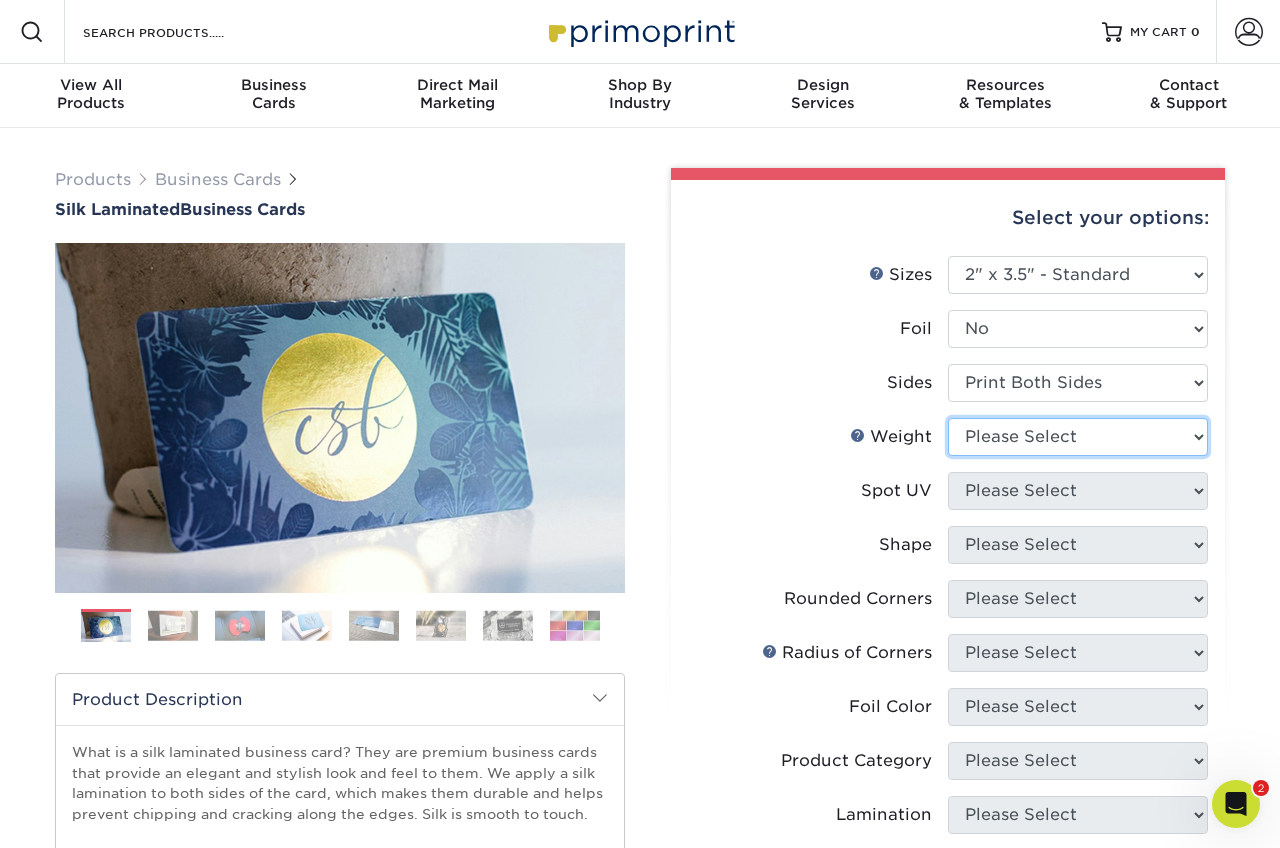 click on "Please Select 16PT" at bounding box center [1078, 437] 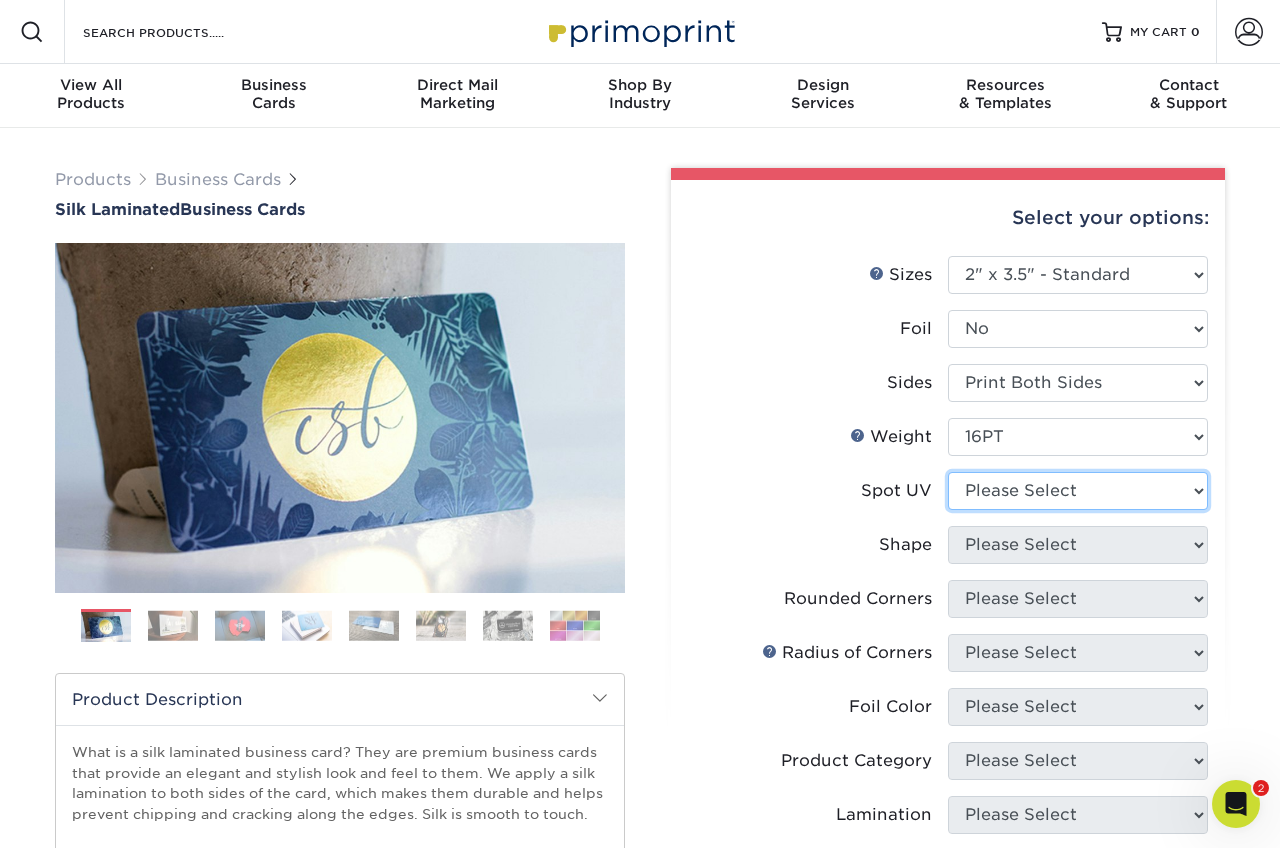click on "Please Select No Spot UV Front and Back (Both Sides) Front Only Back Only" at bounding box center (1078, 491) 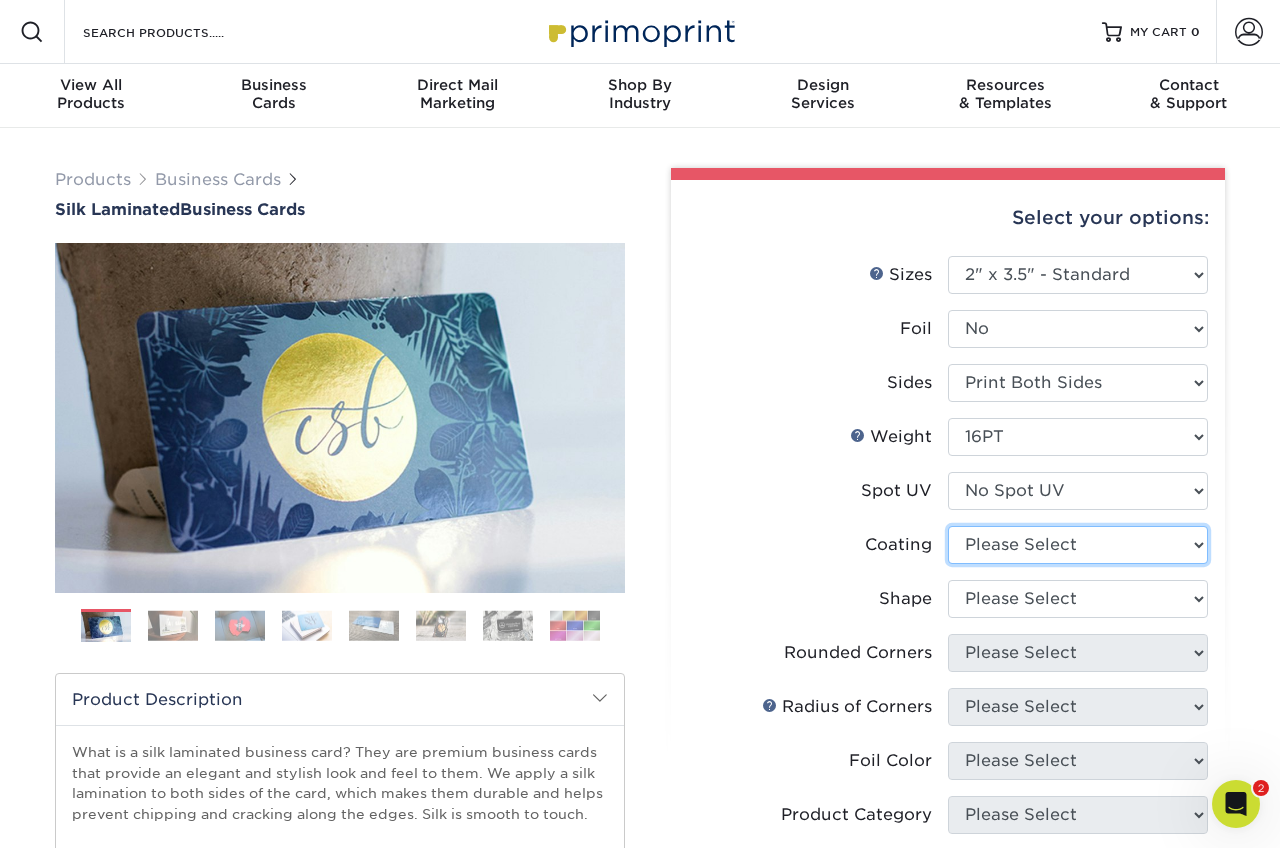 click at bounding box center (1078, 545) 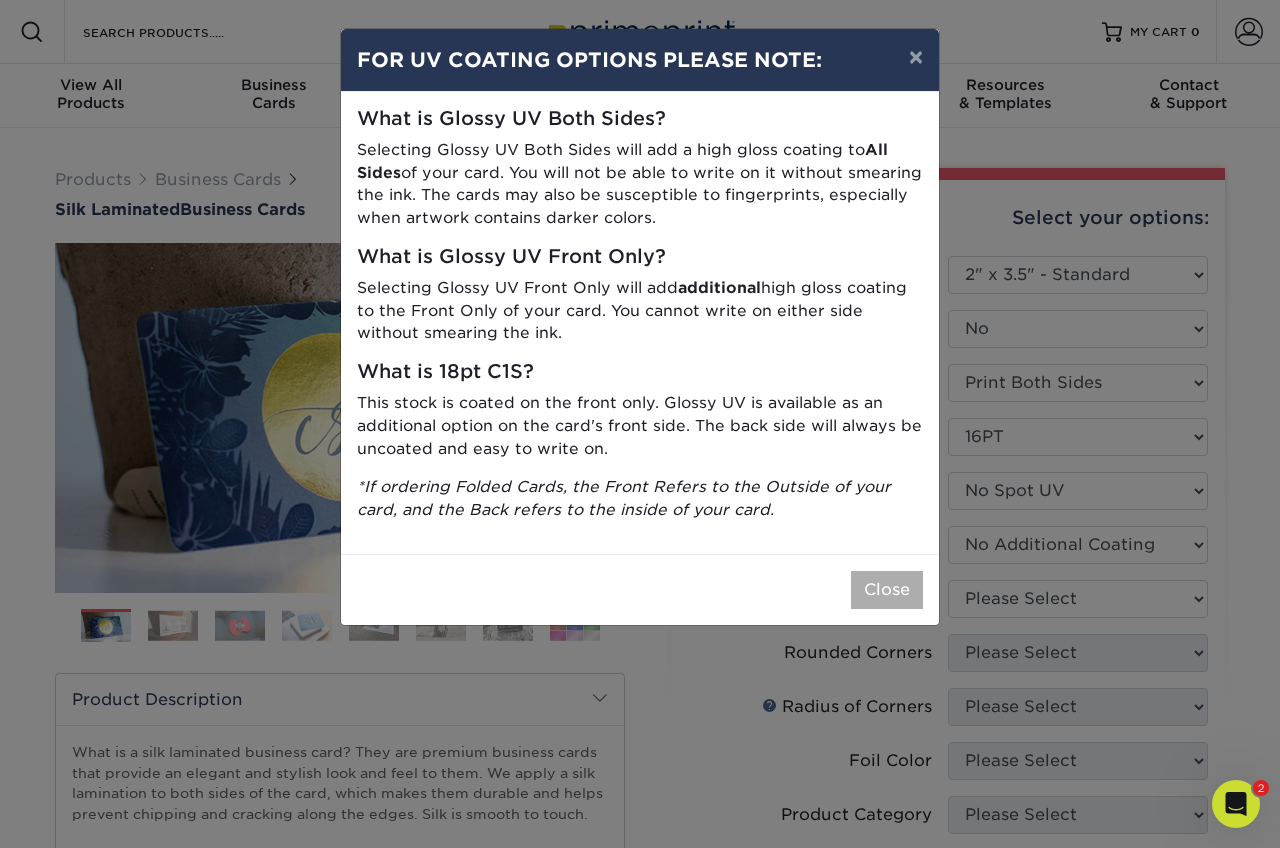 click on "Close" at bounding box center [887, 590] 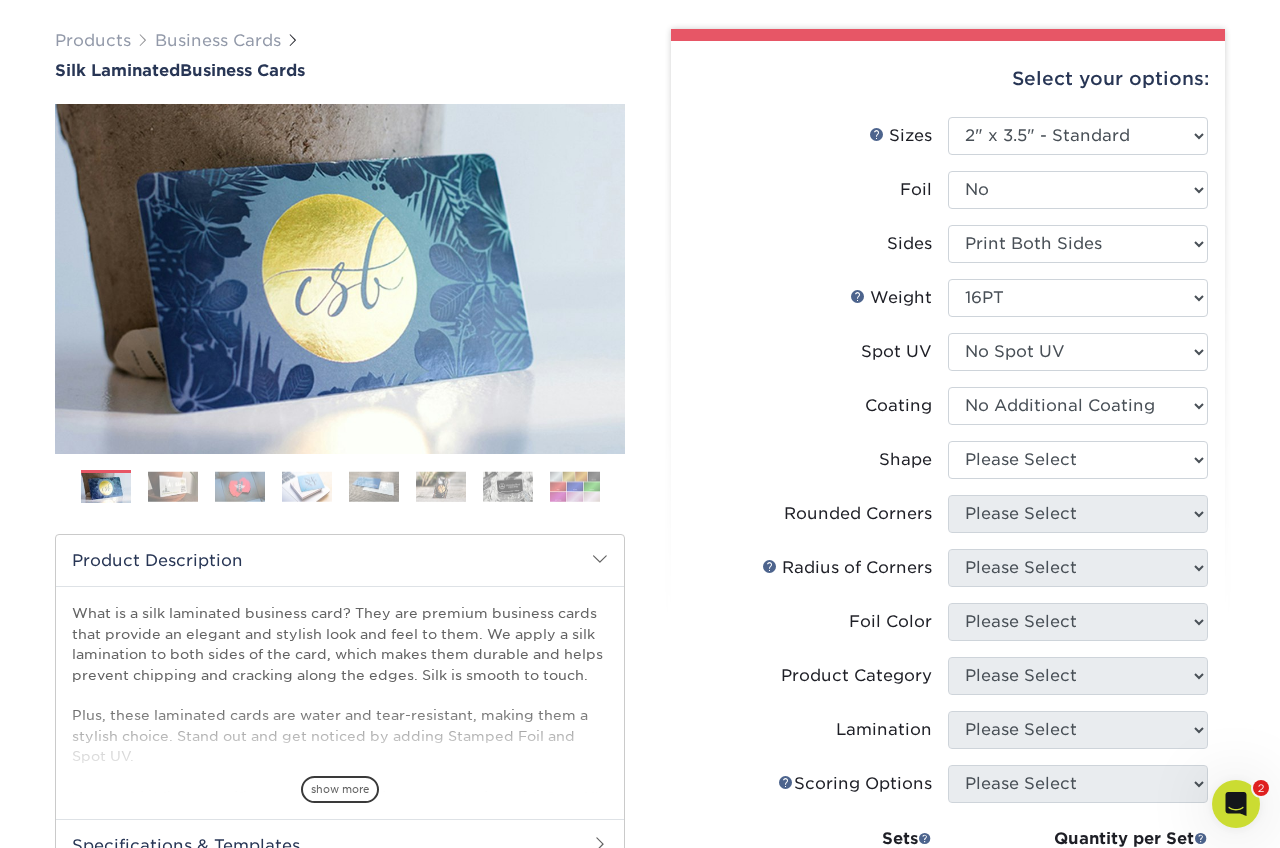 scroll, scrollTop: 137, scrollLeft: 0, axis: vertical 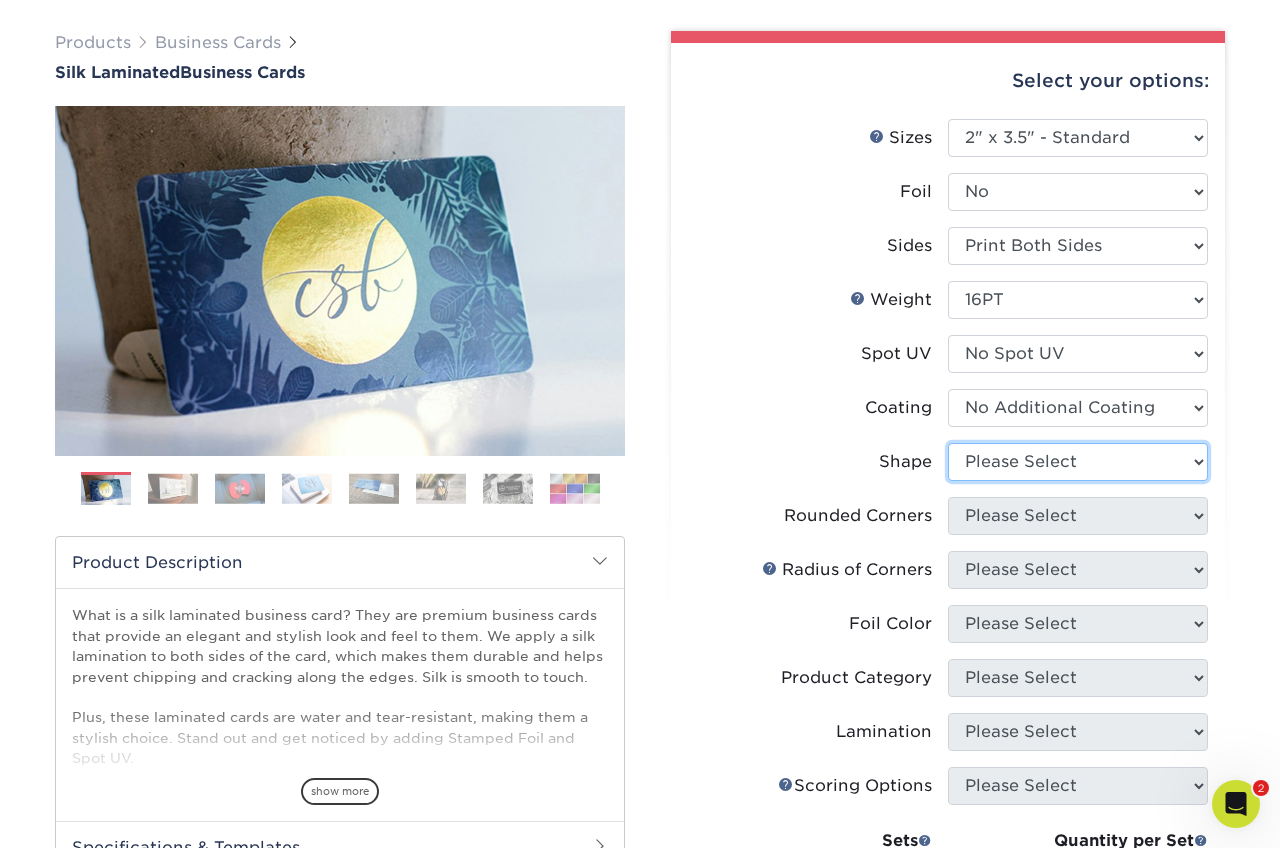 click on "Please Select Standard Oval" at bounding box center (1078, 462) 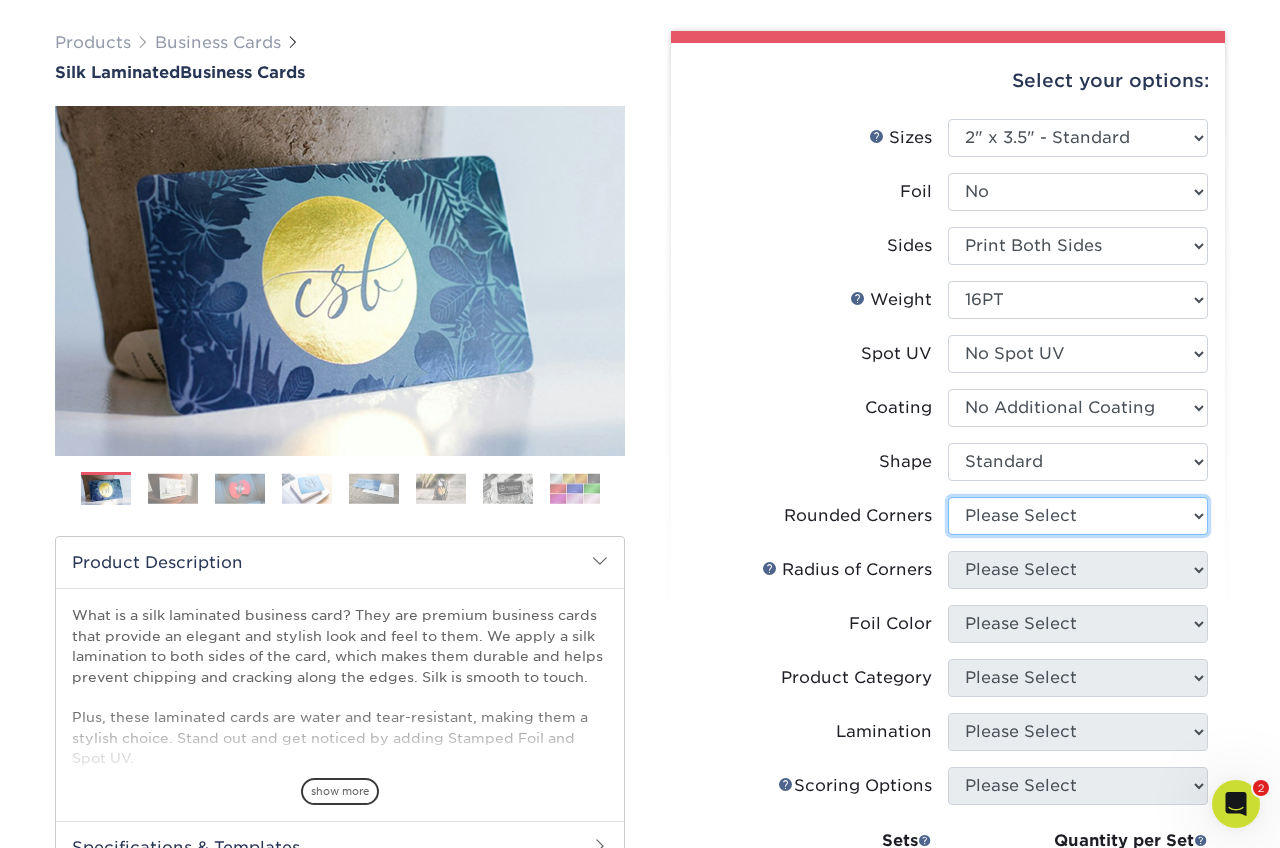 click on "Please Select
Yes - Round 2 Corners                                                    Yes - Round 4 Corners                                                    No" at bounding box center [1078, 516] 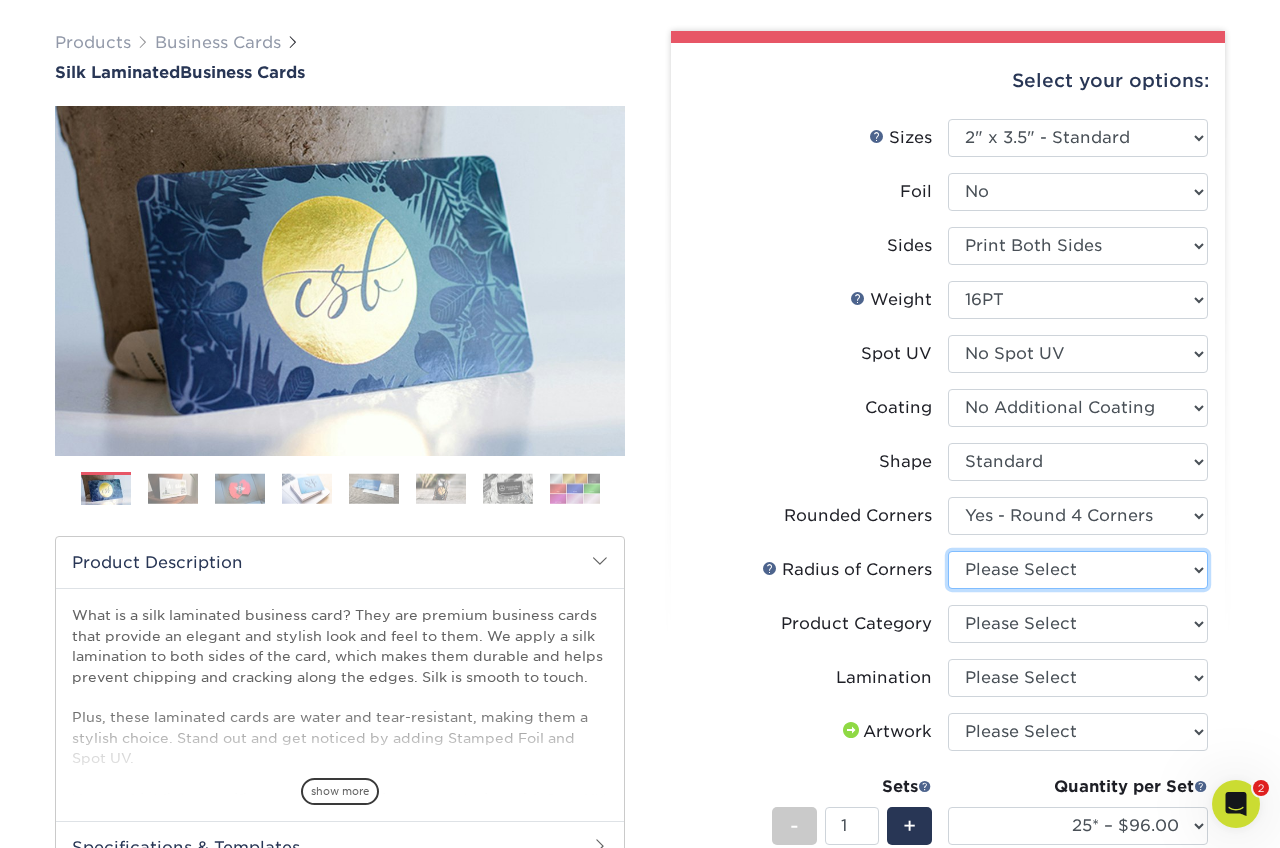 click on "Please Select Rounded 1/8" Rounded 1/4"" at bounding box center [1078, 570] 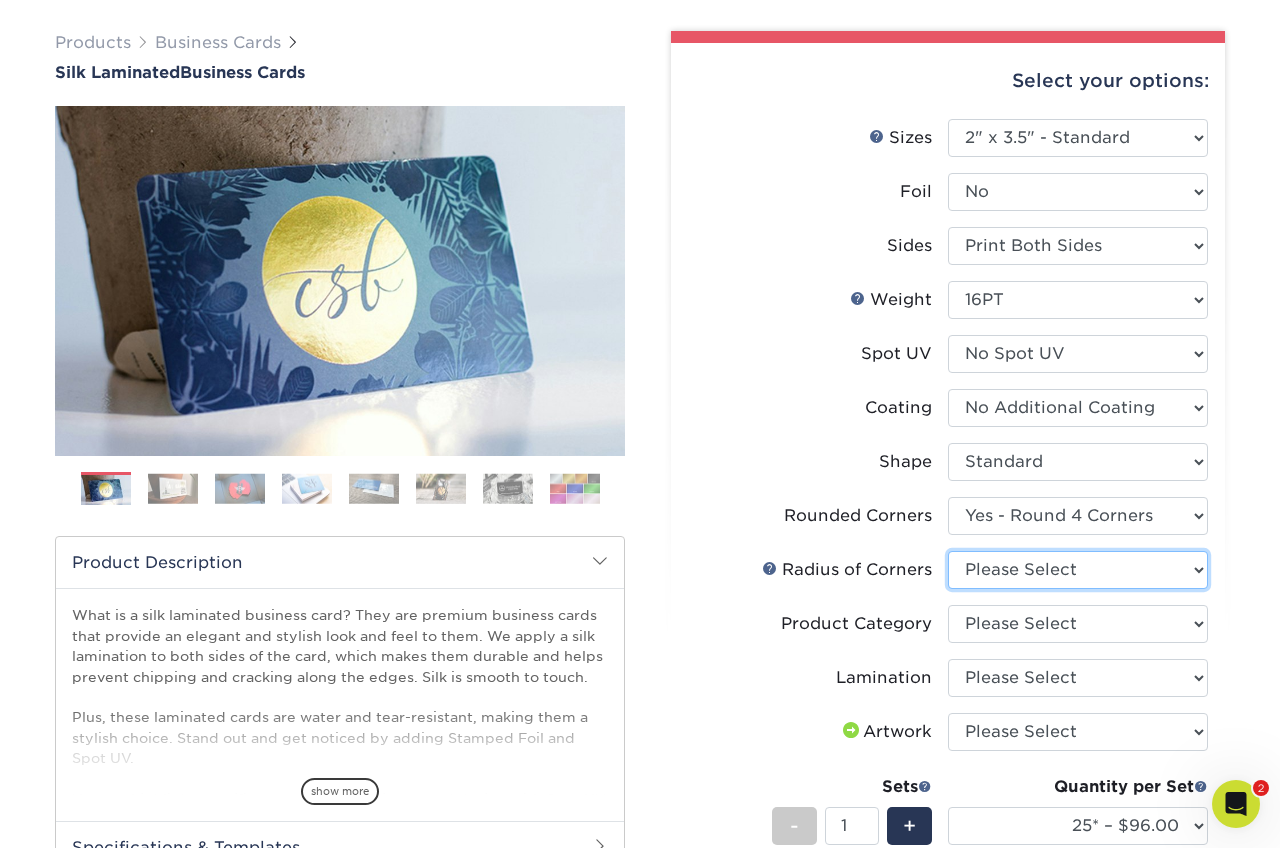select on "479fbfe7-6a0c-4895-8c9a-81739b7486c9" 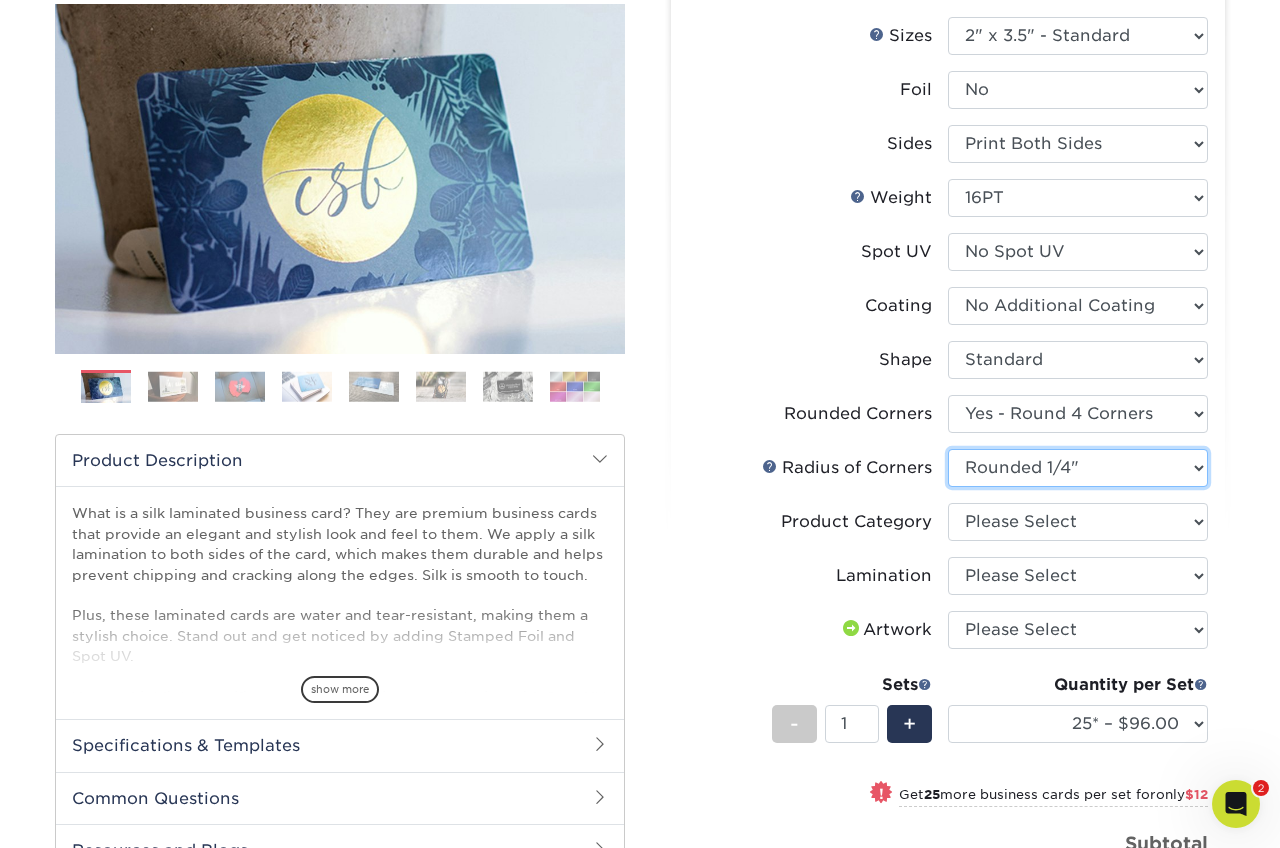 scroll, scrollTop: 241, scrollLeft: 0, axis: vertical 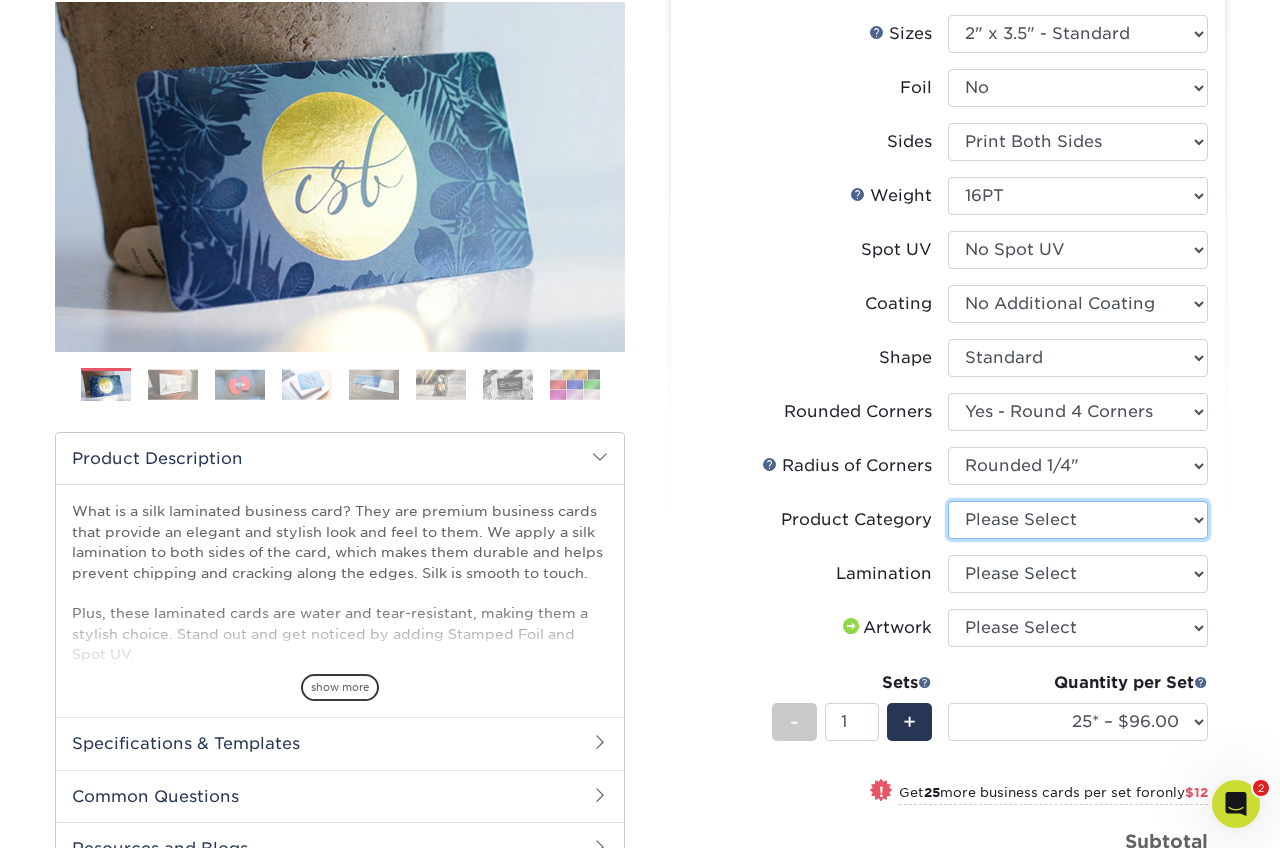 click on "Please Select Business Cards" at bounding box center (1078, 520) 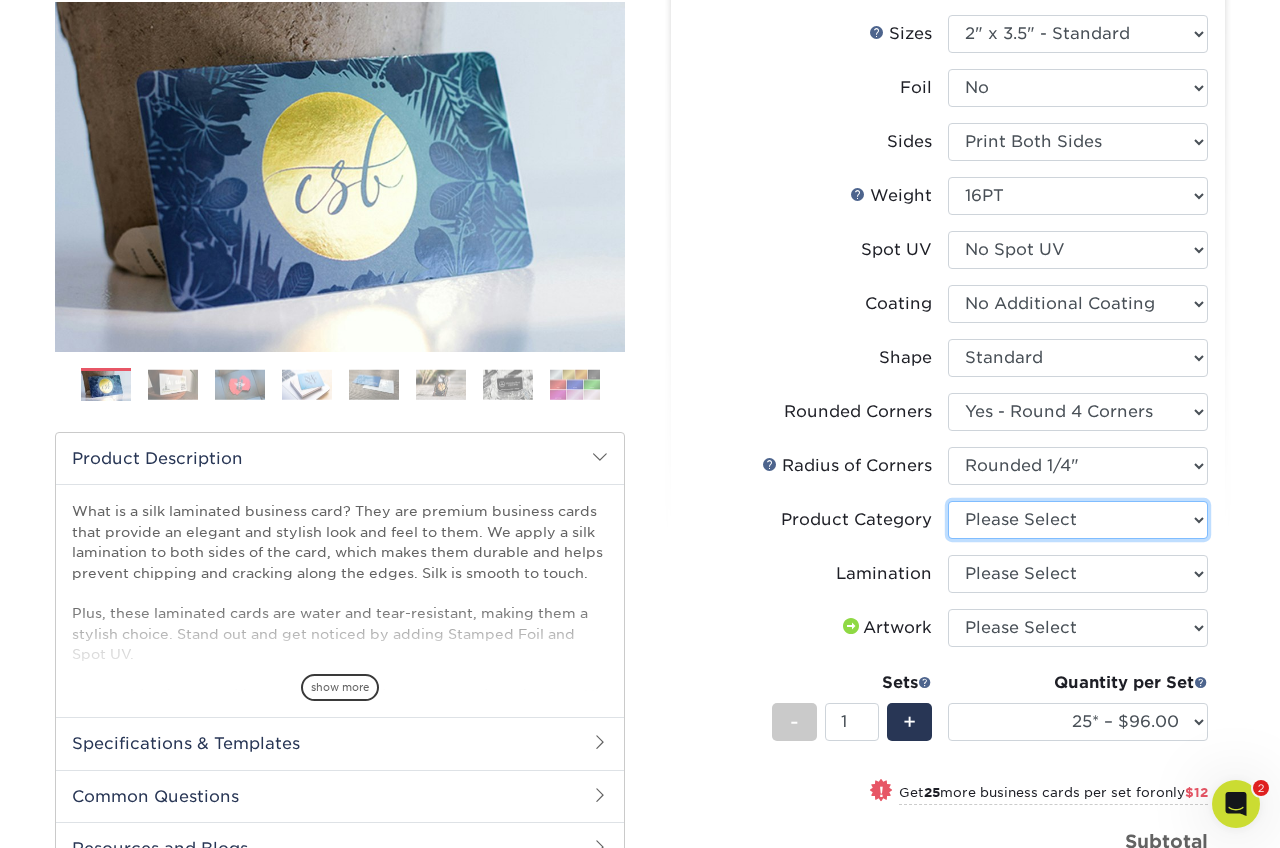 select on "3b5148f1-0588-4f88-a218-97bcfdce65c1" 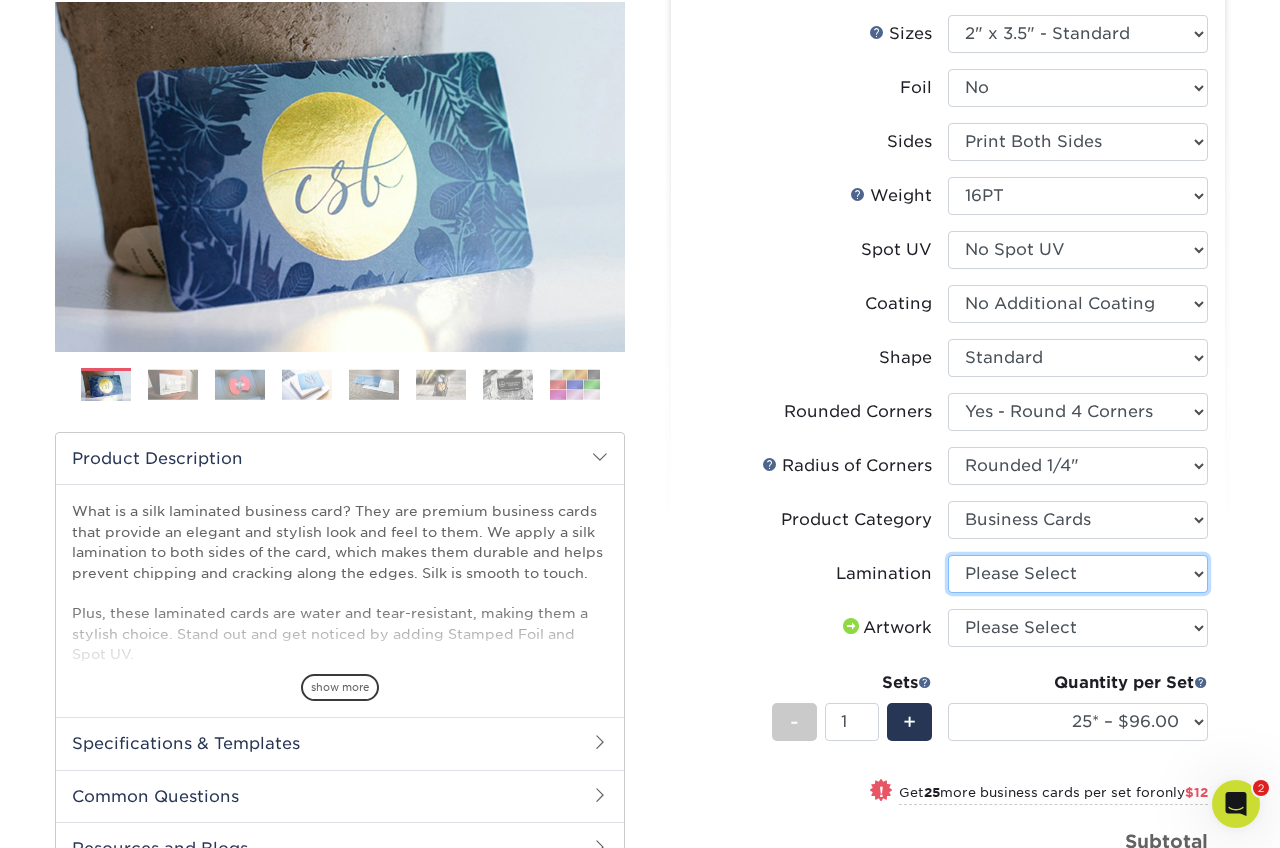click on "Please Select Silk" at bounding box center [1078, 574] 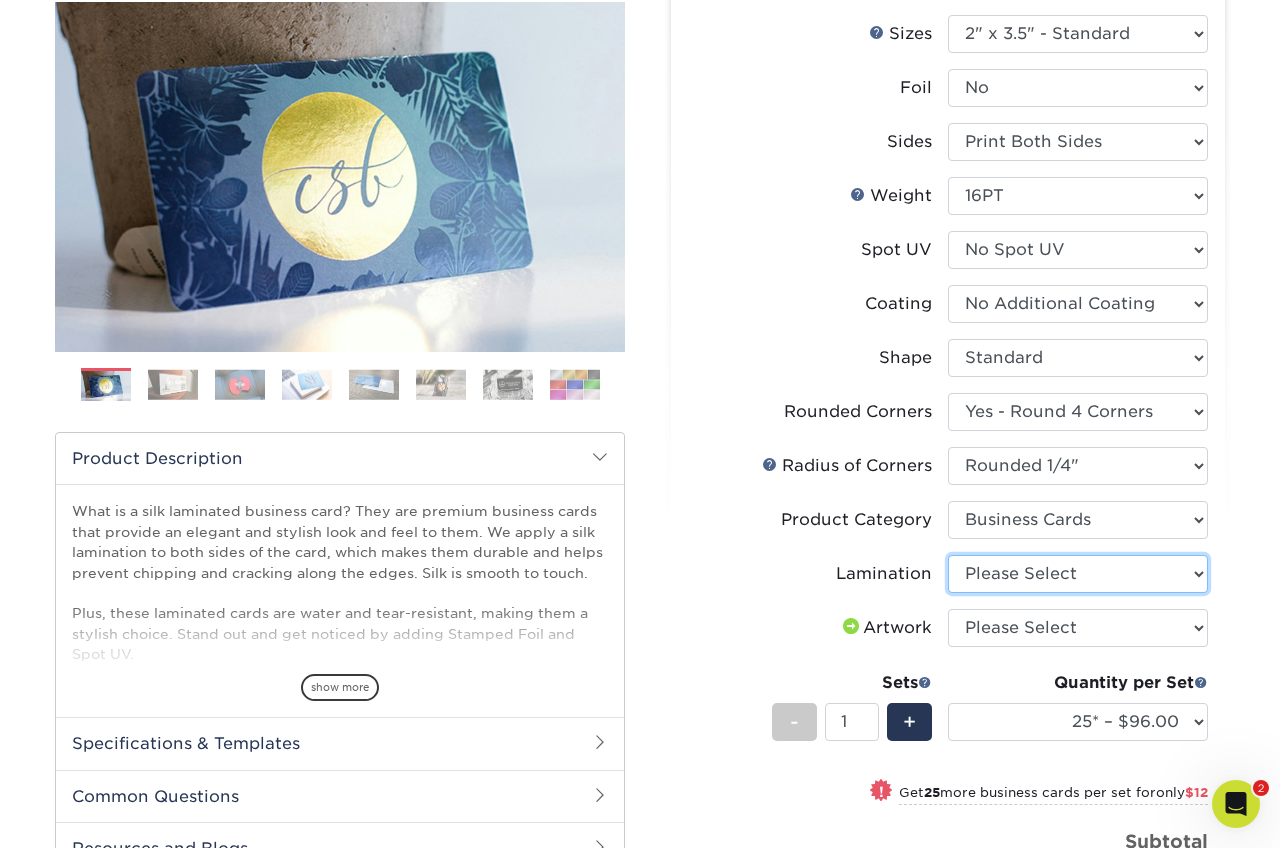 select on "ccacb42f-45f7-42d3-bbd3-7c8421cf37f0" 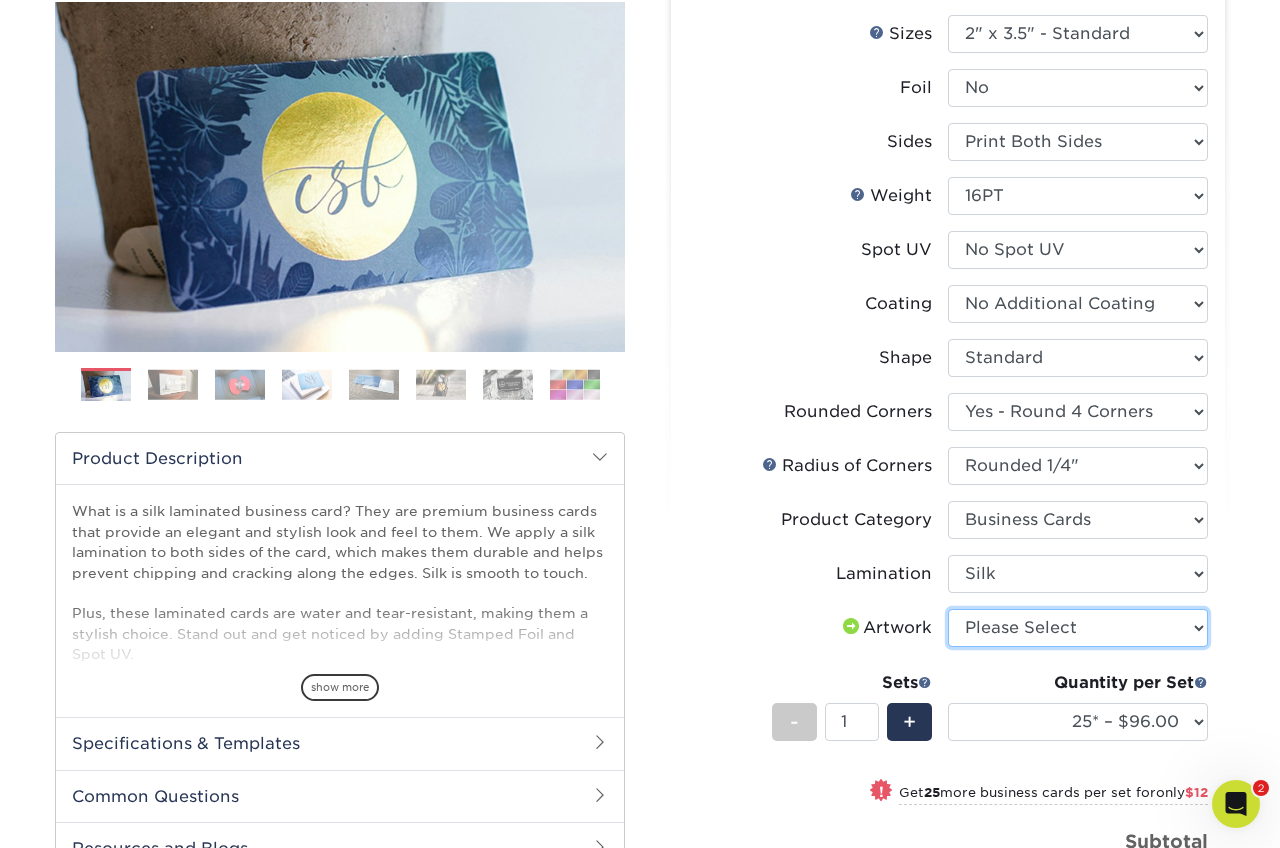 click on "Please Select I will upload files I need a design - $100" at bounding box center (1078, 628) 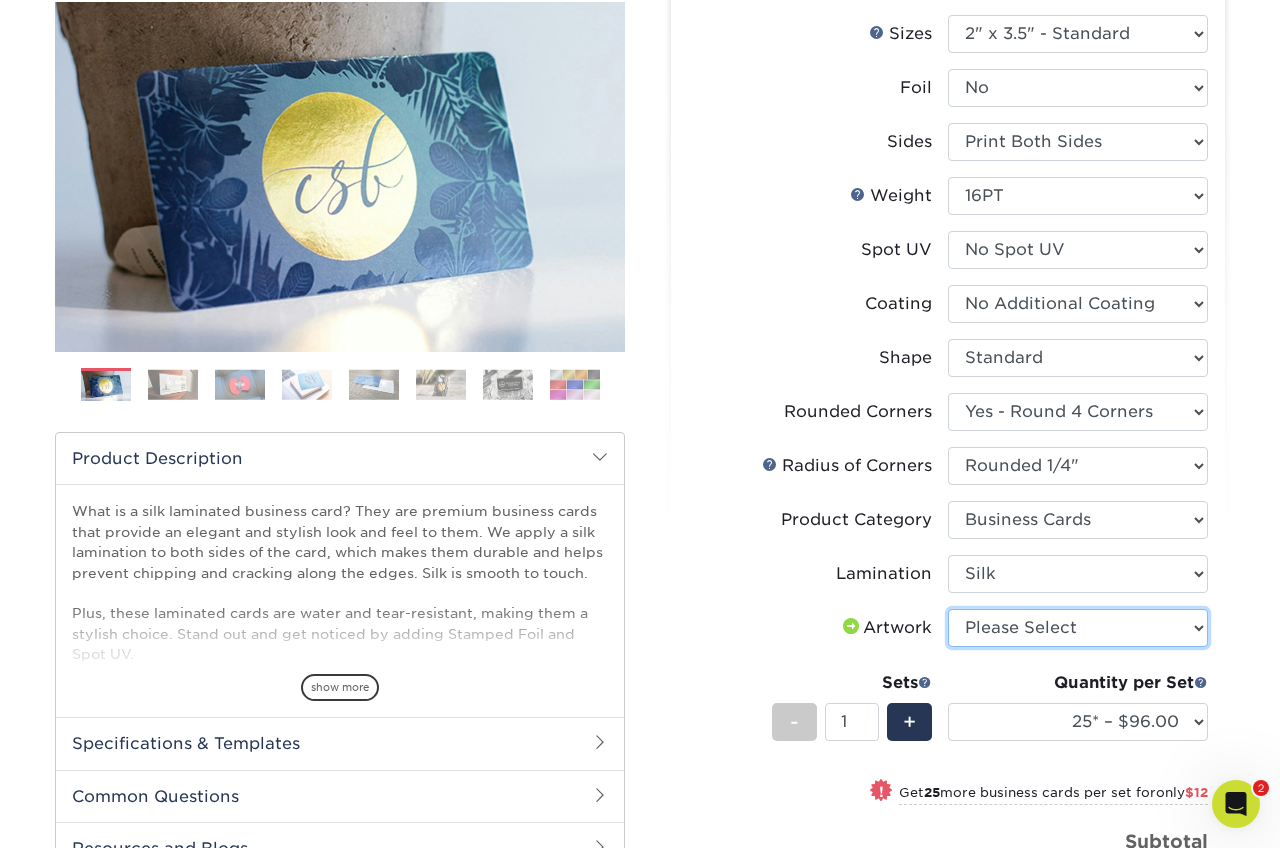 select on "upload" 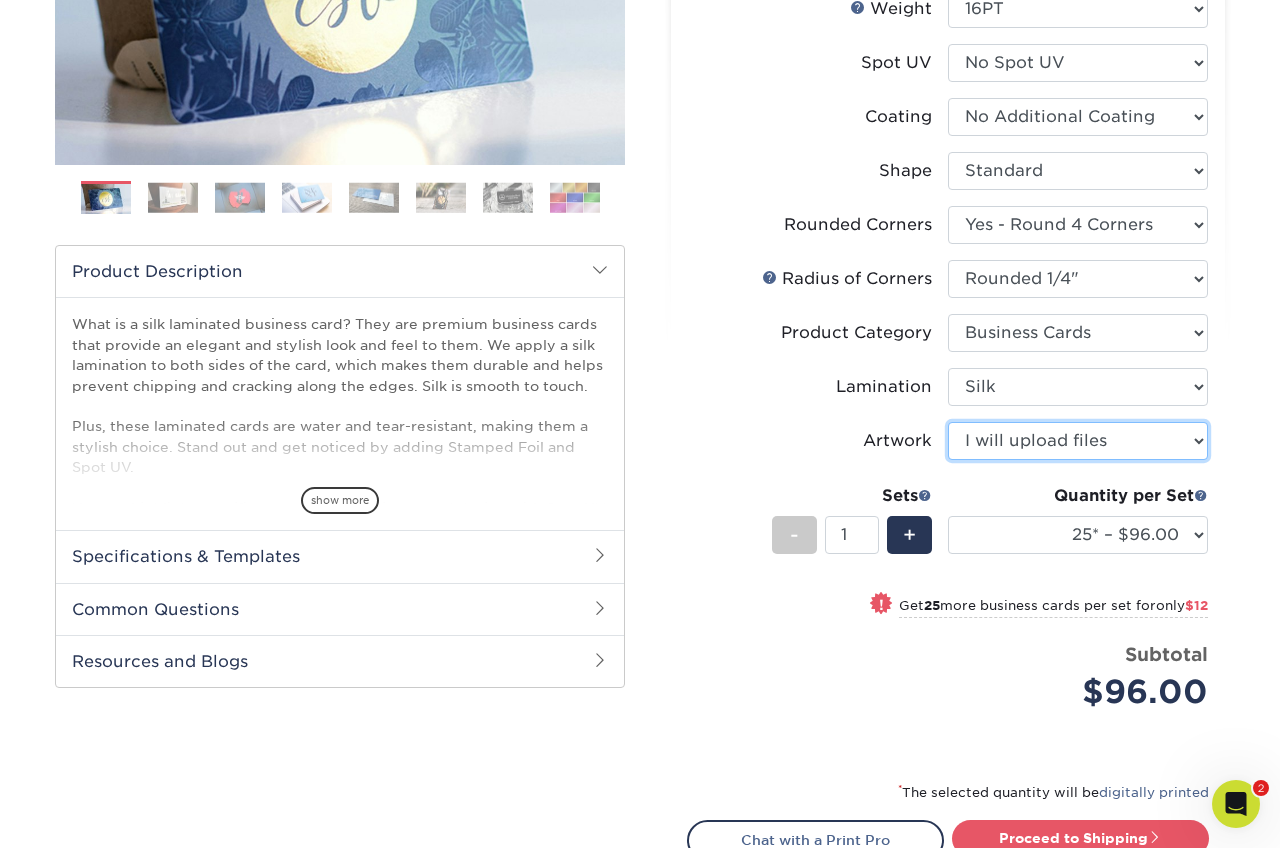 scroll, scrollTop: 424, scrollLeft: 0, axis: vertical 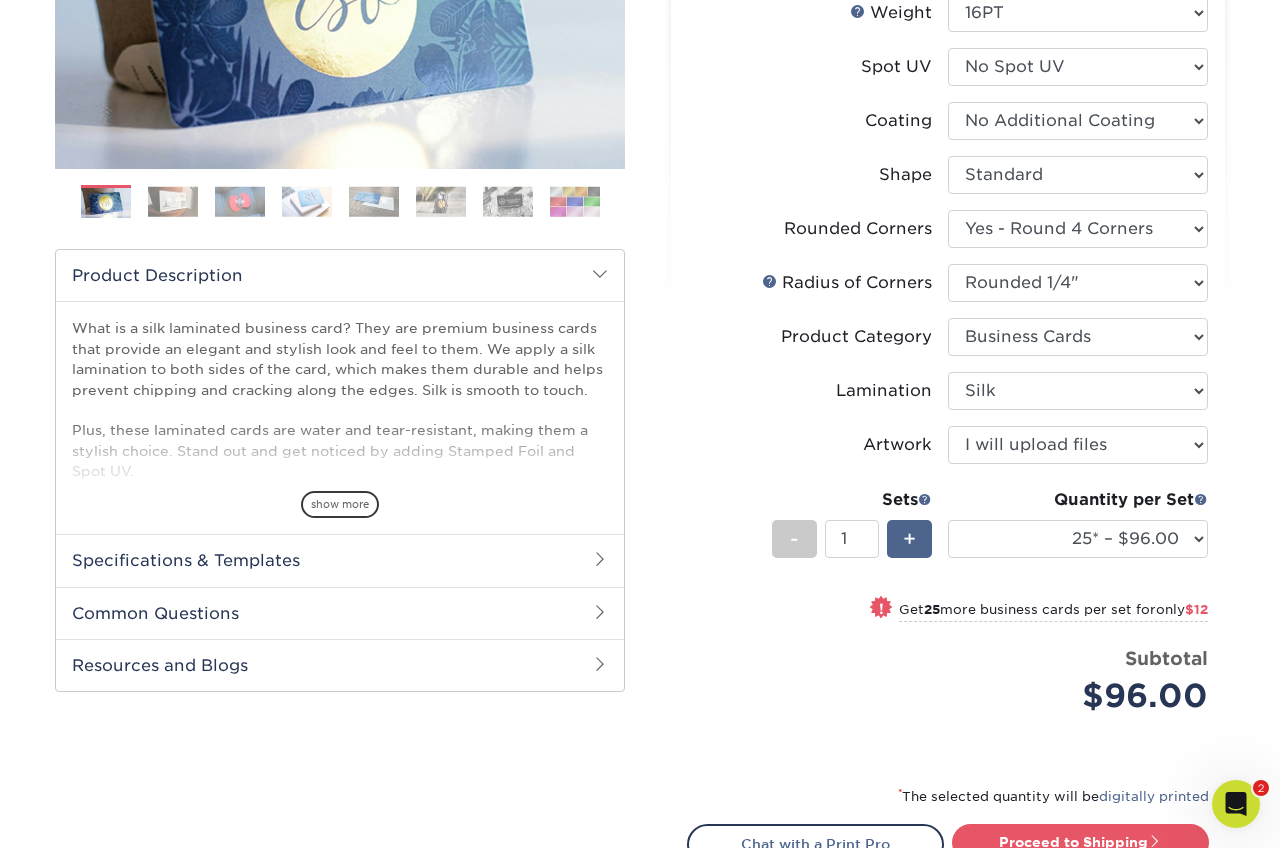 click on "+" at bounding box center [909, 539] 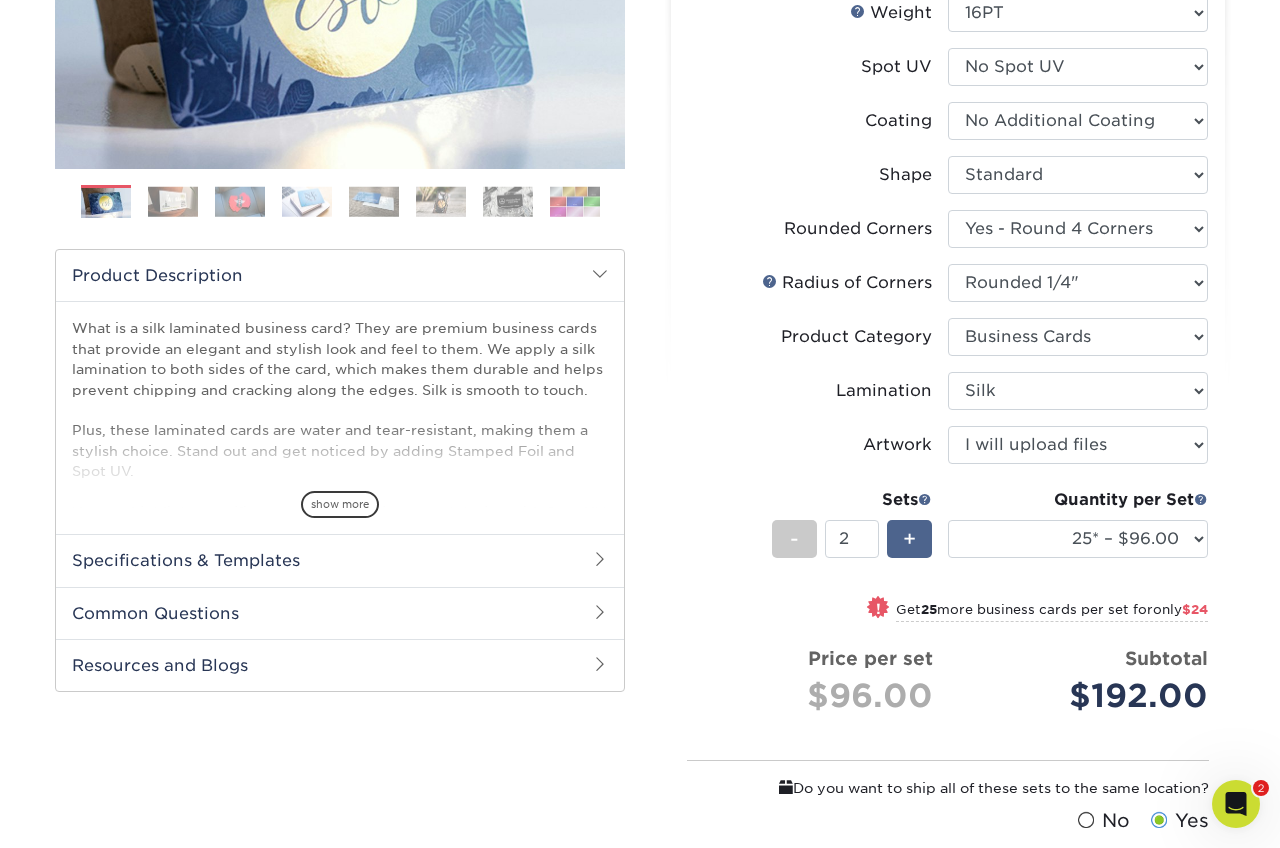 click on "+" at bounding box center (909, 539) 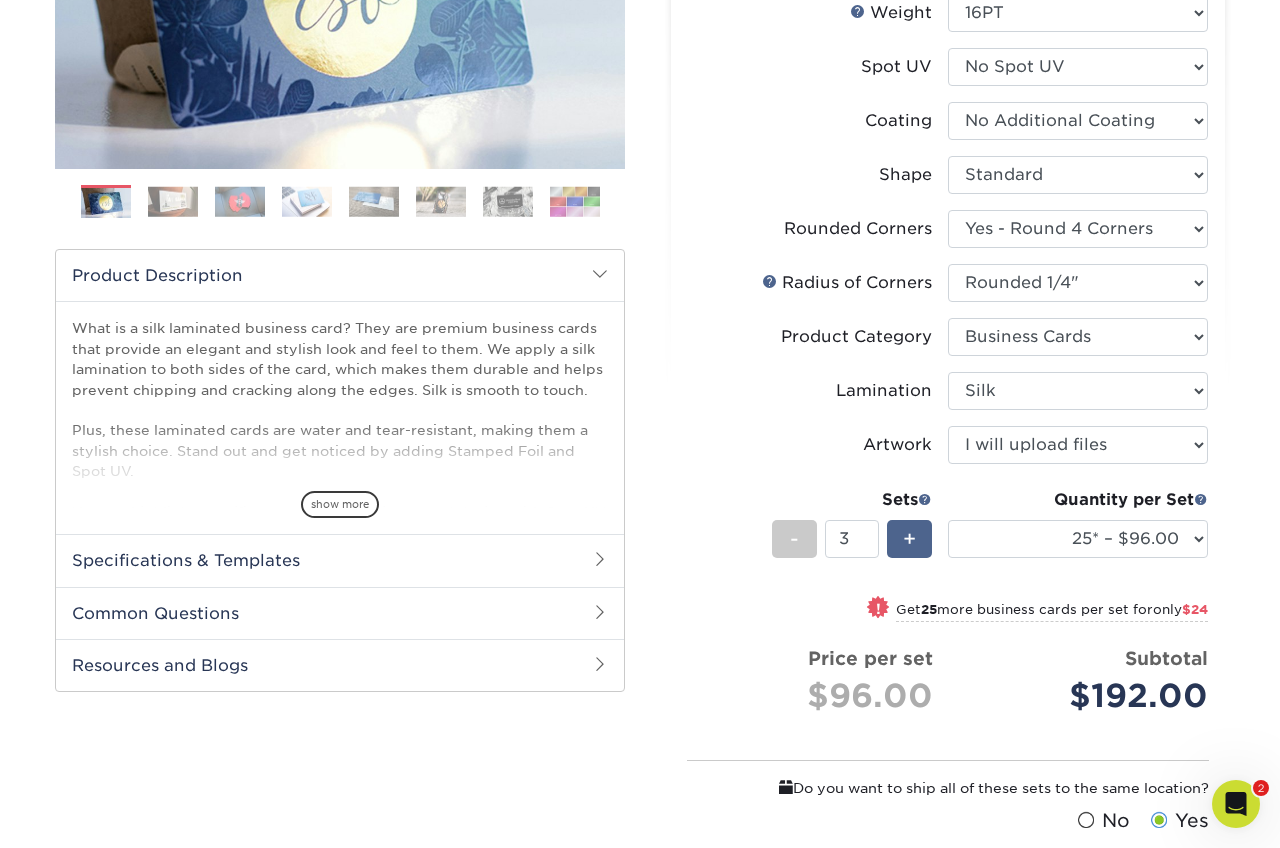 click on "+" at bounding box center [909, 539] 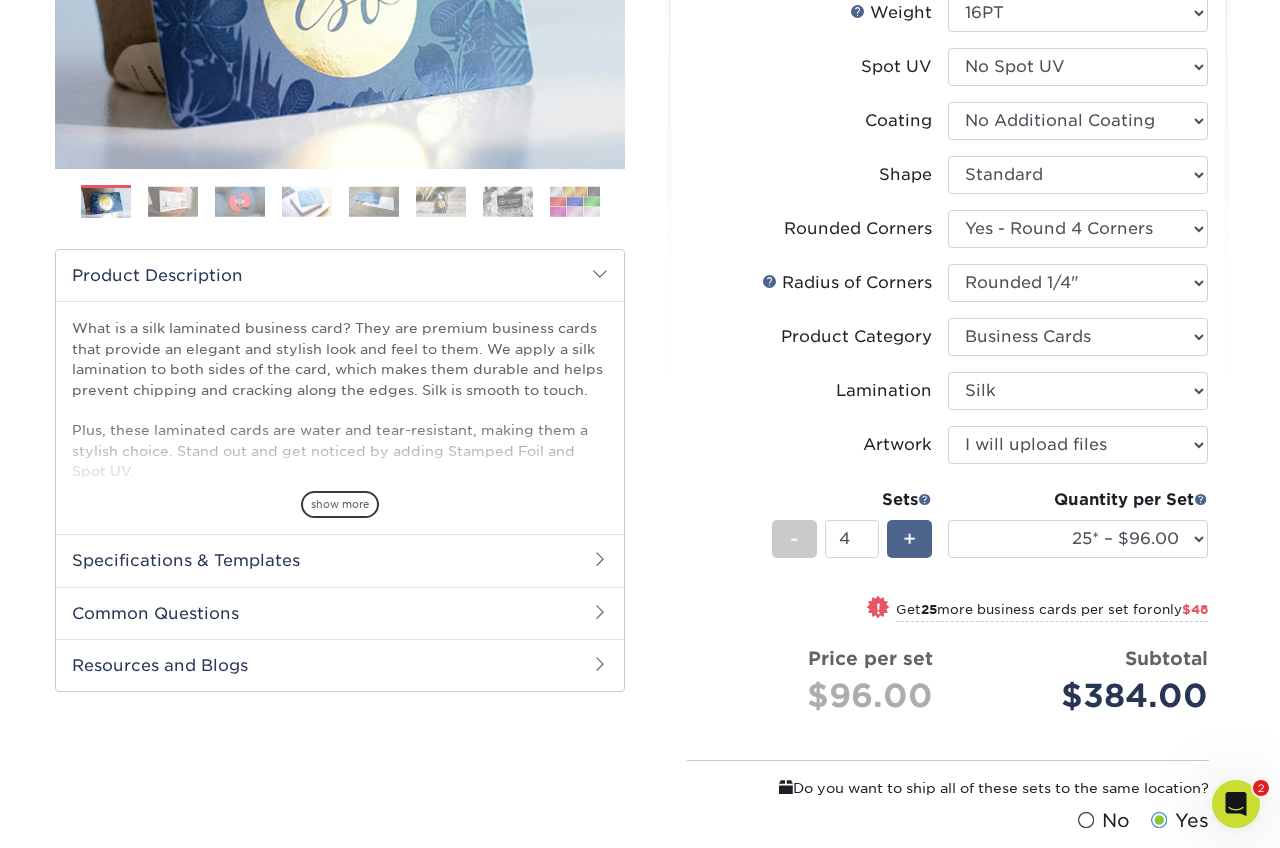 click on "+" at bounding box center [909, 539] 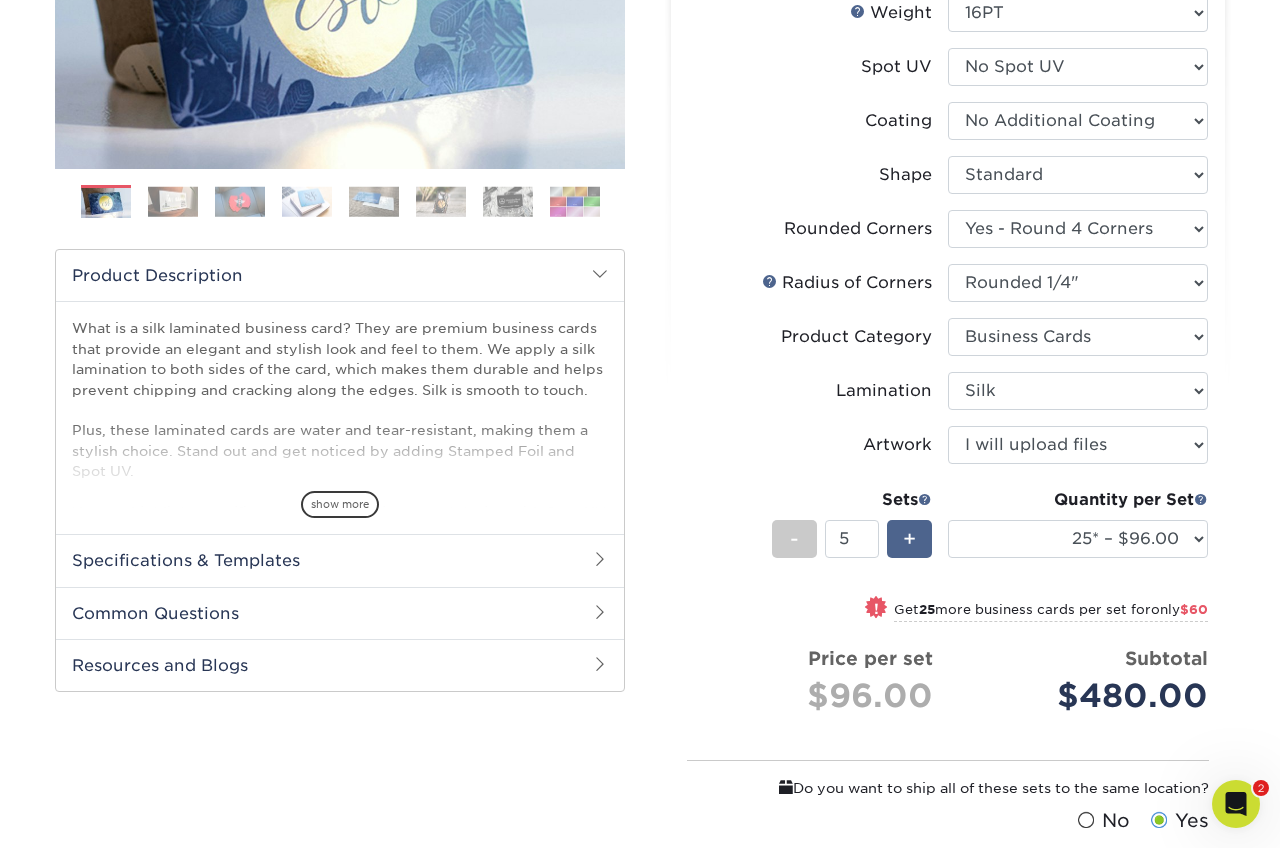 click on "+" at bounding box center [909, 539] 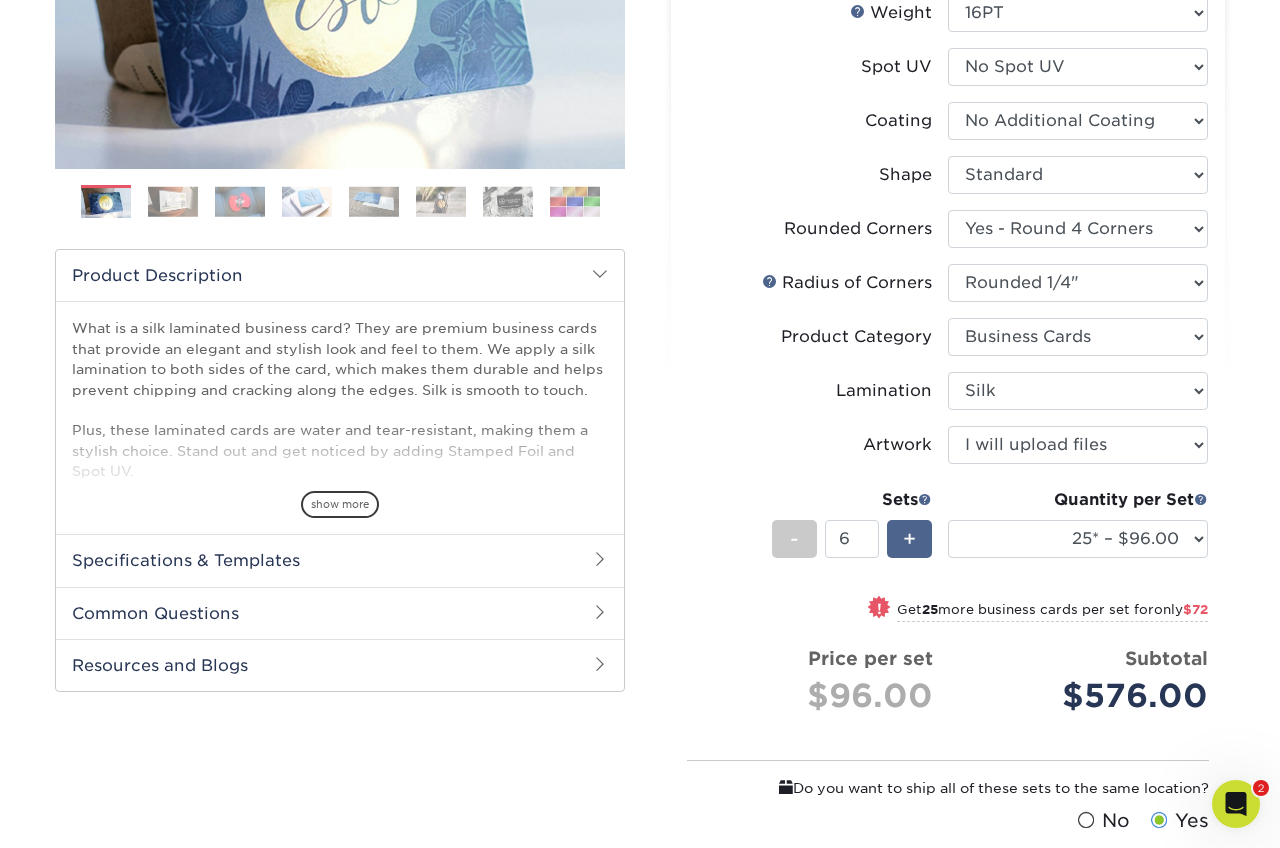 click on "+" at bounding box center [909, 539] 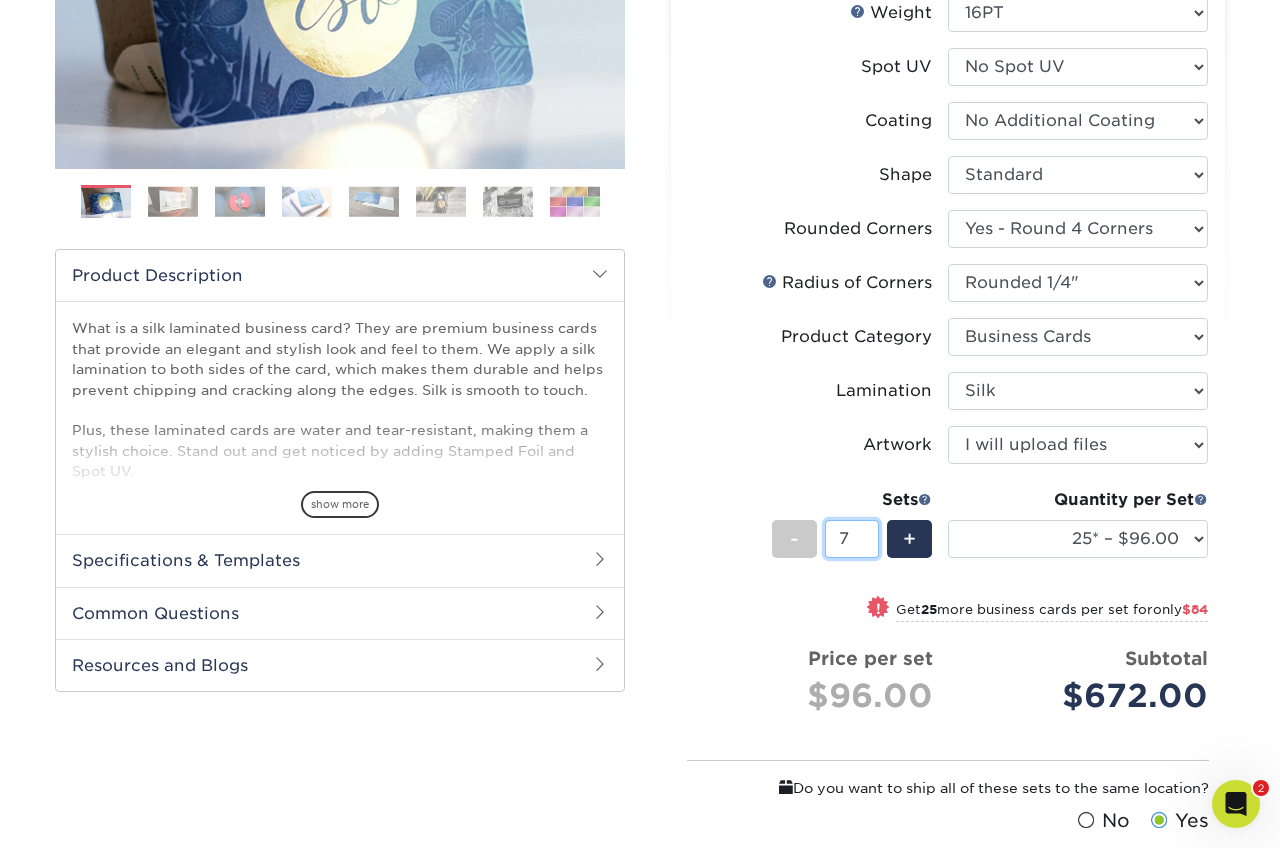 click on "7" at bounding box center [851, 539] 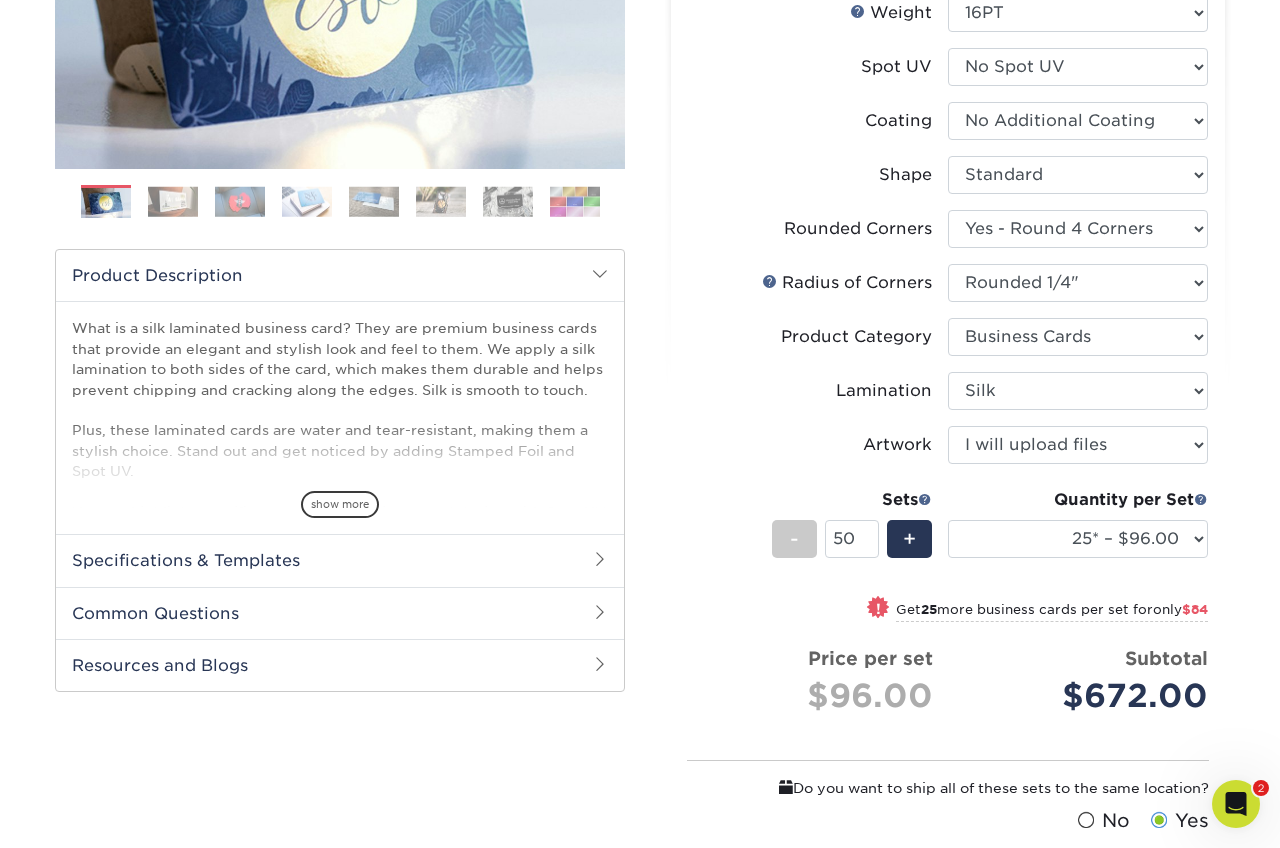 click on "Artwork" at bounding box center [818, 445] 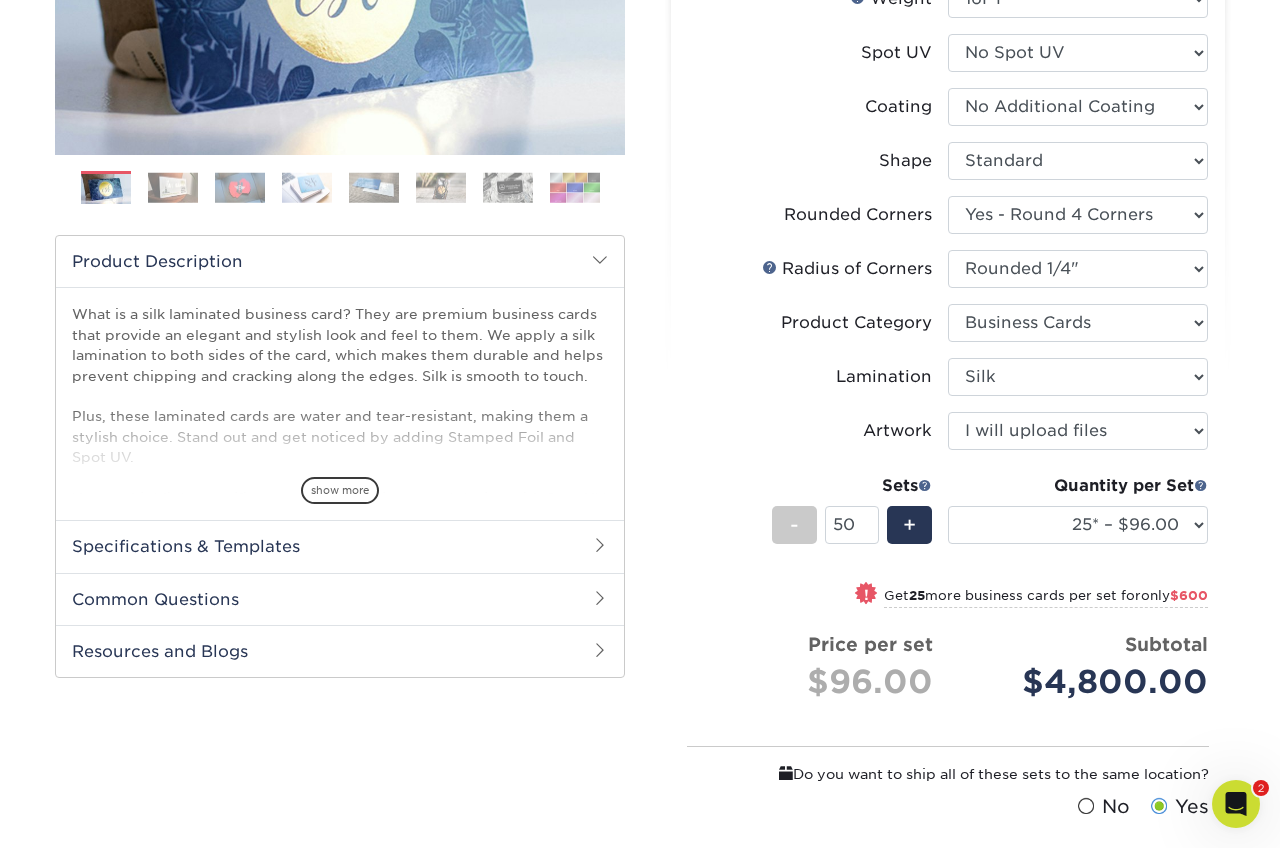 scroll, scrollTop: 431, scrollLeft: 0, axis: vertical 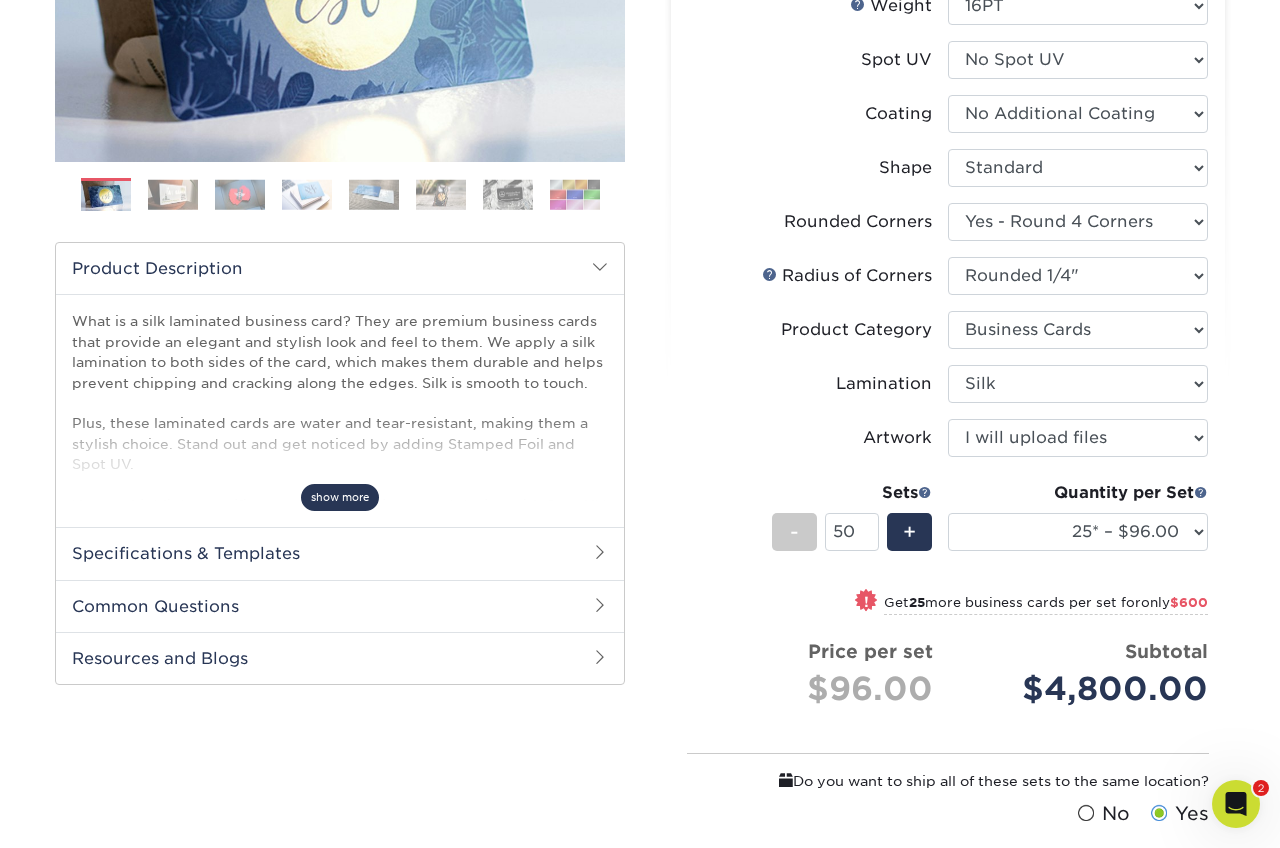click on "show more" at bounding box center (340, 497) 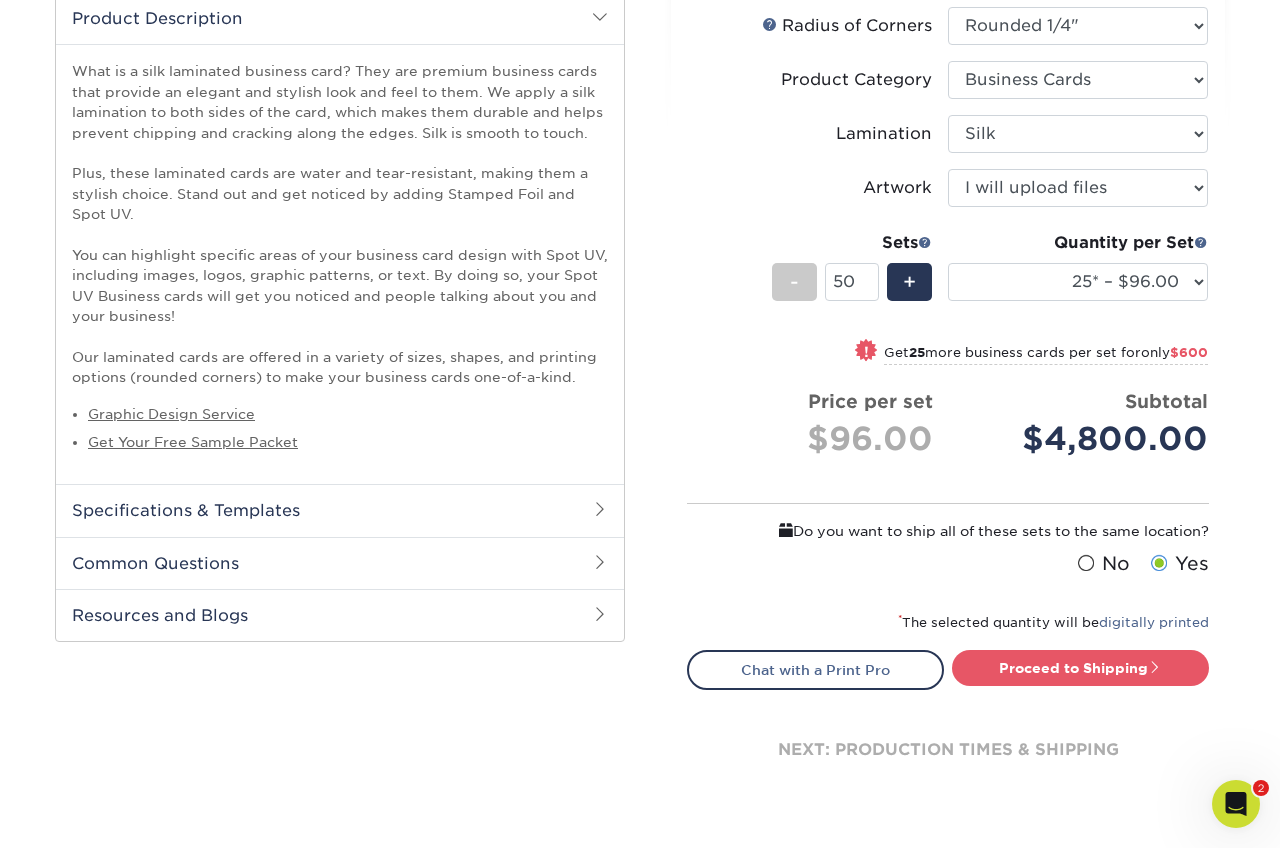 scroll, scrollTop: 679, scrollLeft: 0, axis: vertical 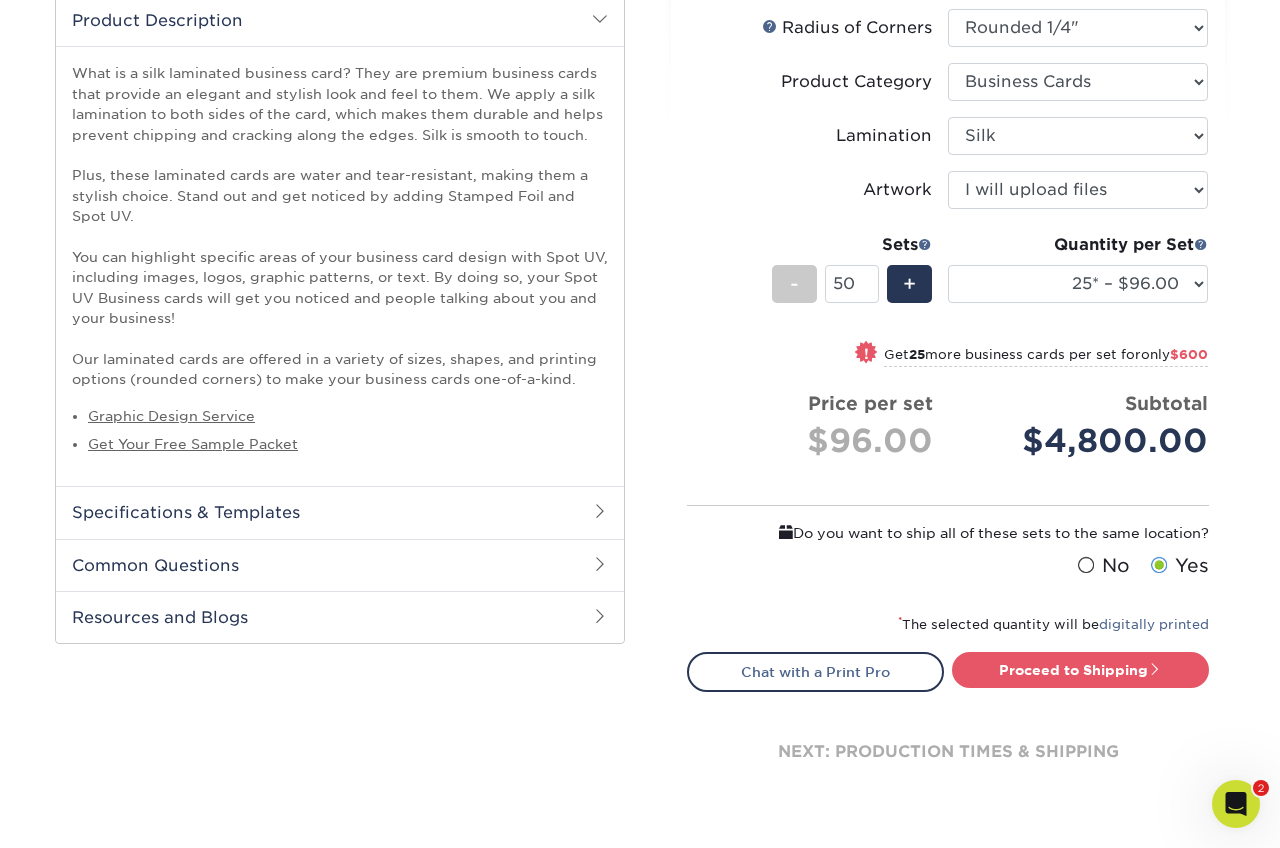 click on "Specifications & Templates" at bounding box center (340, 512) 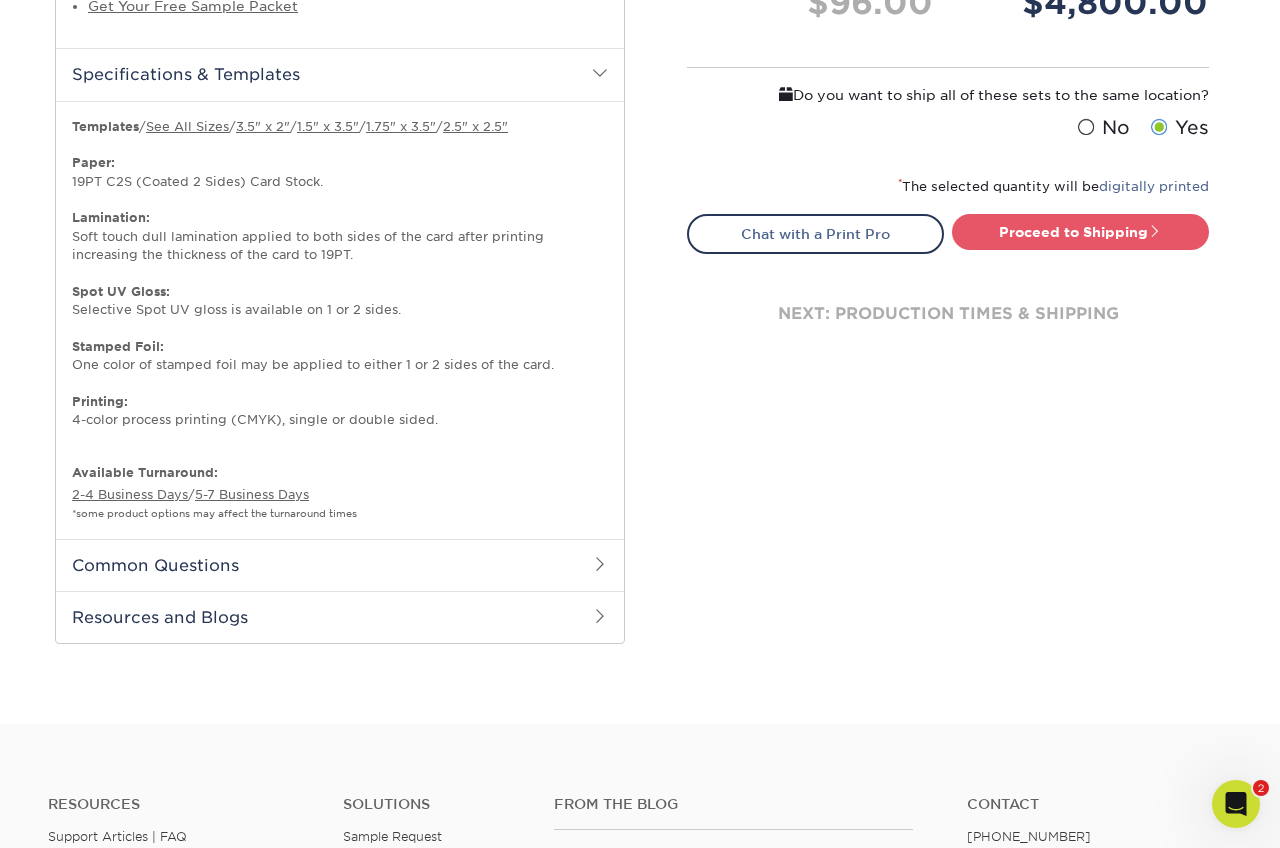 scroll, scrollTop: 1109, scrollLeft: 0, axis: vertical 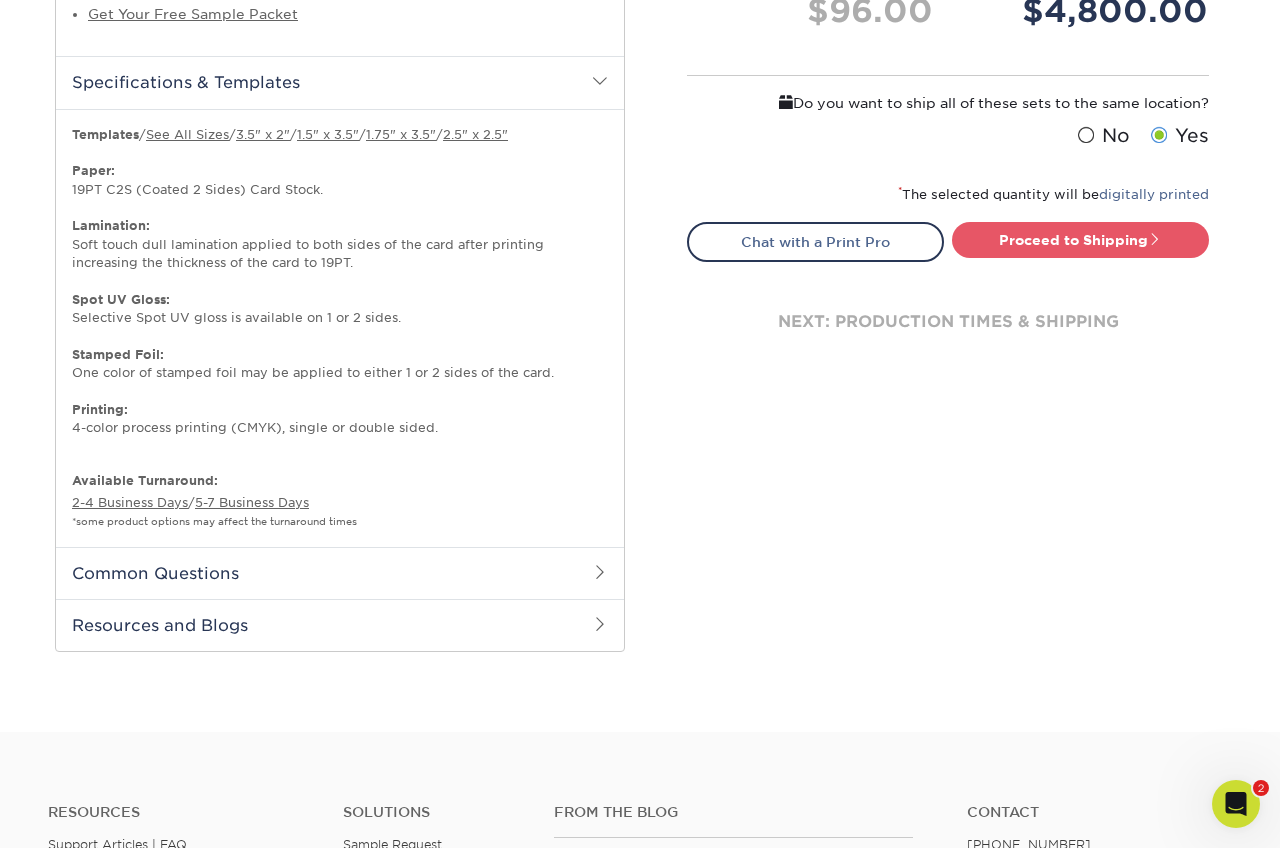 click on "Common Questions" at bounding box center [340, 573] 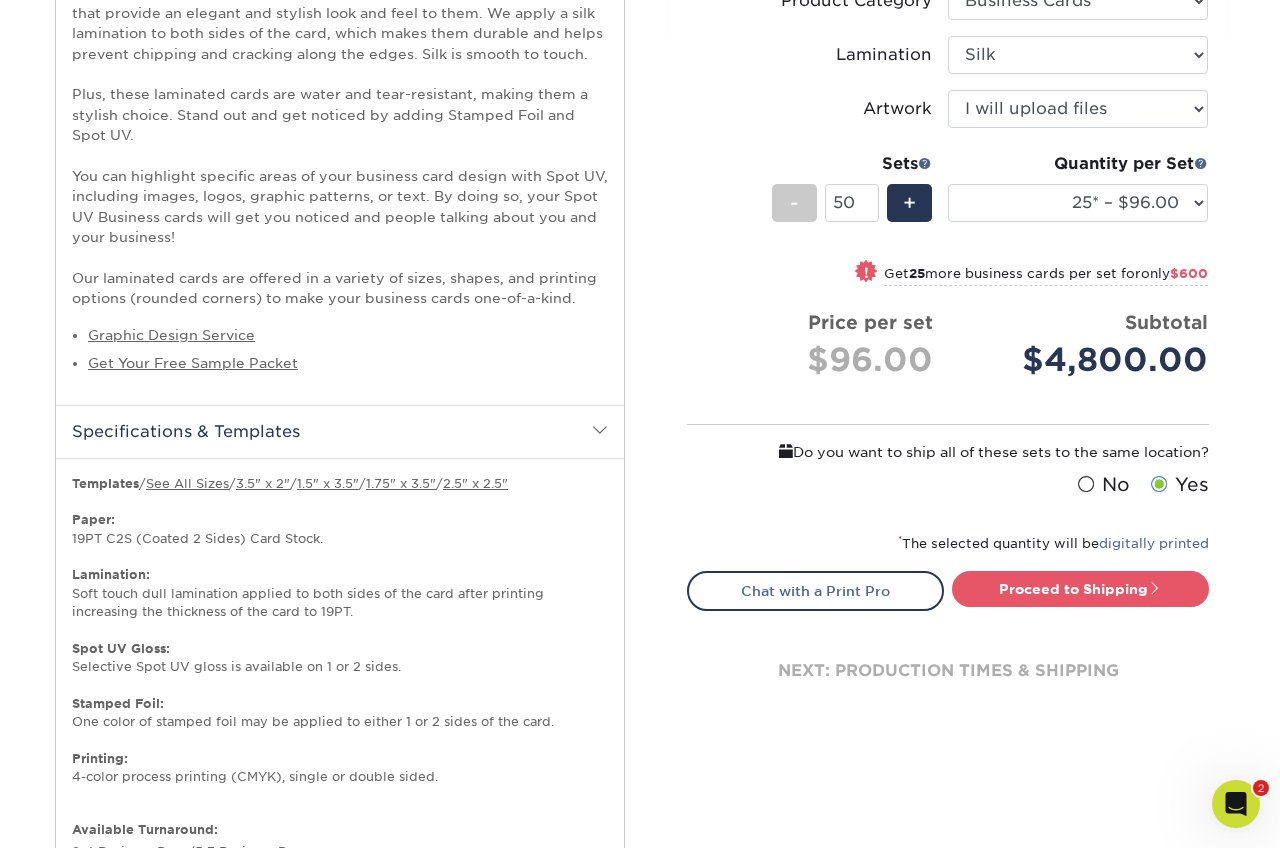 scroll, scrollTop: 742, scrollLeft: 0, axis: vertical 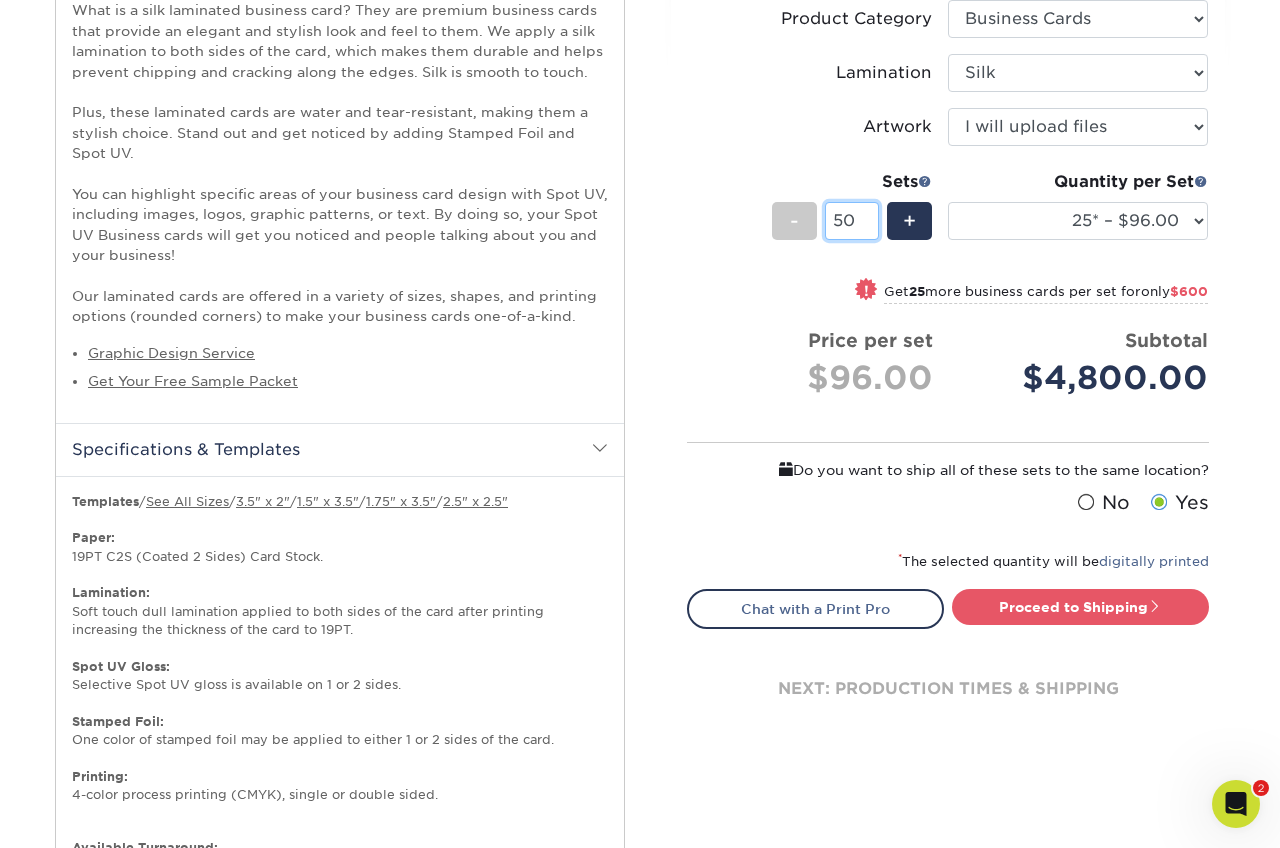 click on "50" at bounding box center [851, 221] 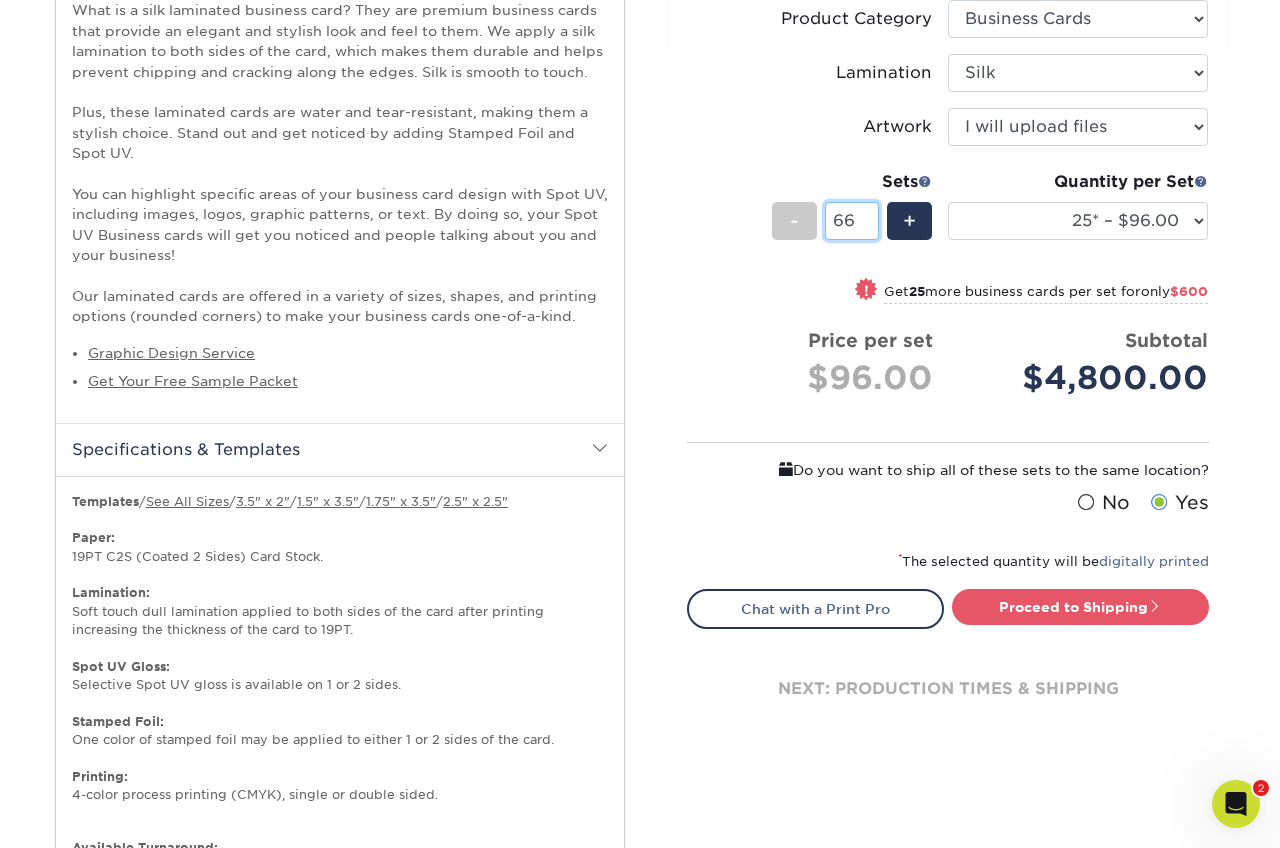 type on "50" 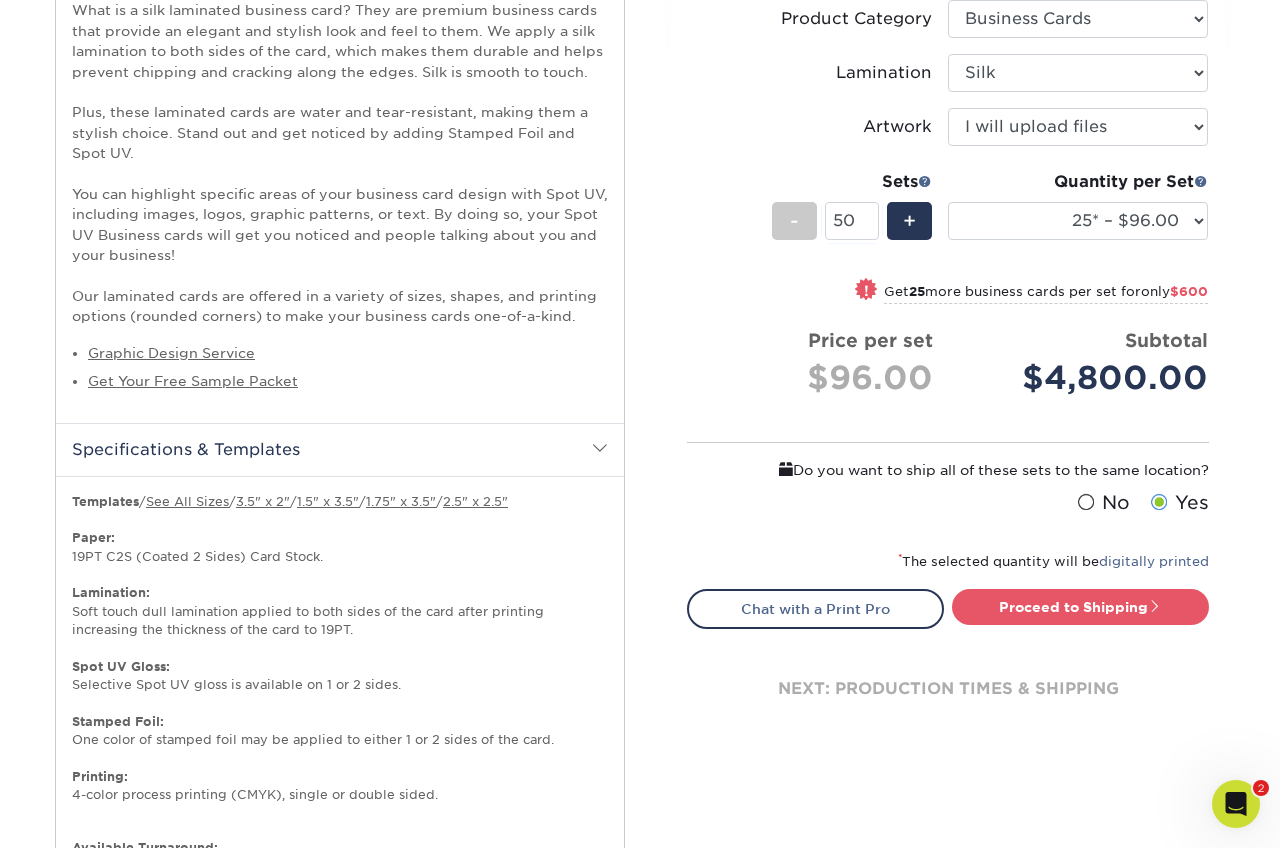 click on "Price per set
$96.00" at bounding box center [818, 365] 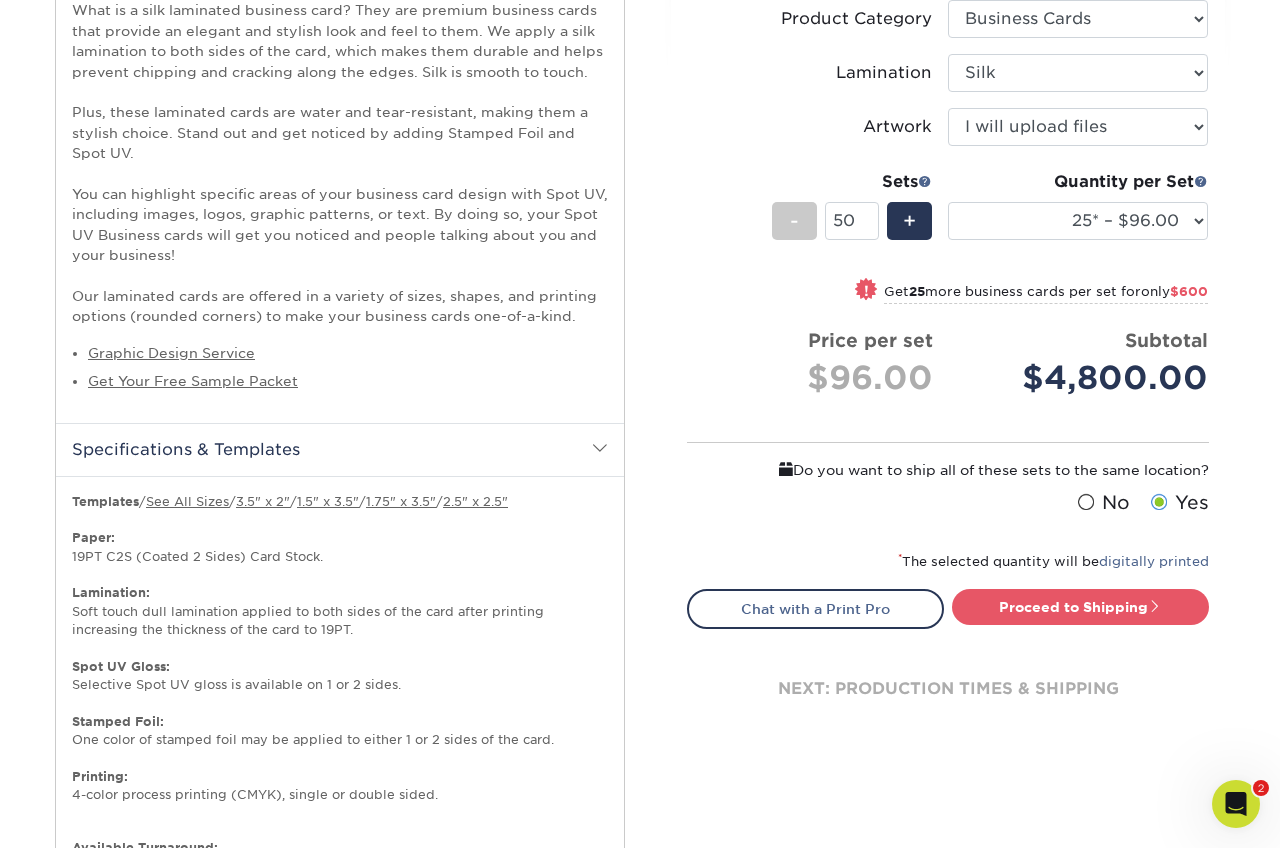 click on "Select your options:
Sizes Help Sizes
Please Select 1.5" x 3.5"  - Mini 1.75" x 3.5" - Mini 2" x 2" - Square 2" x 3" - Mini Foil Yes" at bounding box center [948, 101] 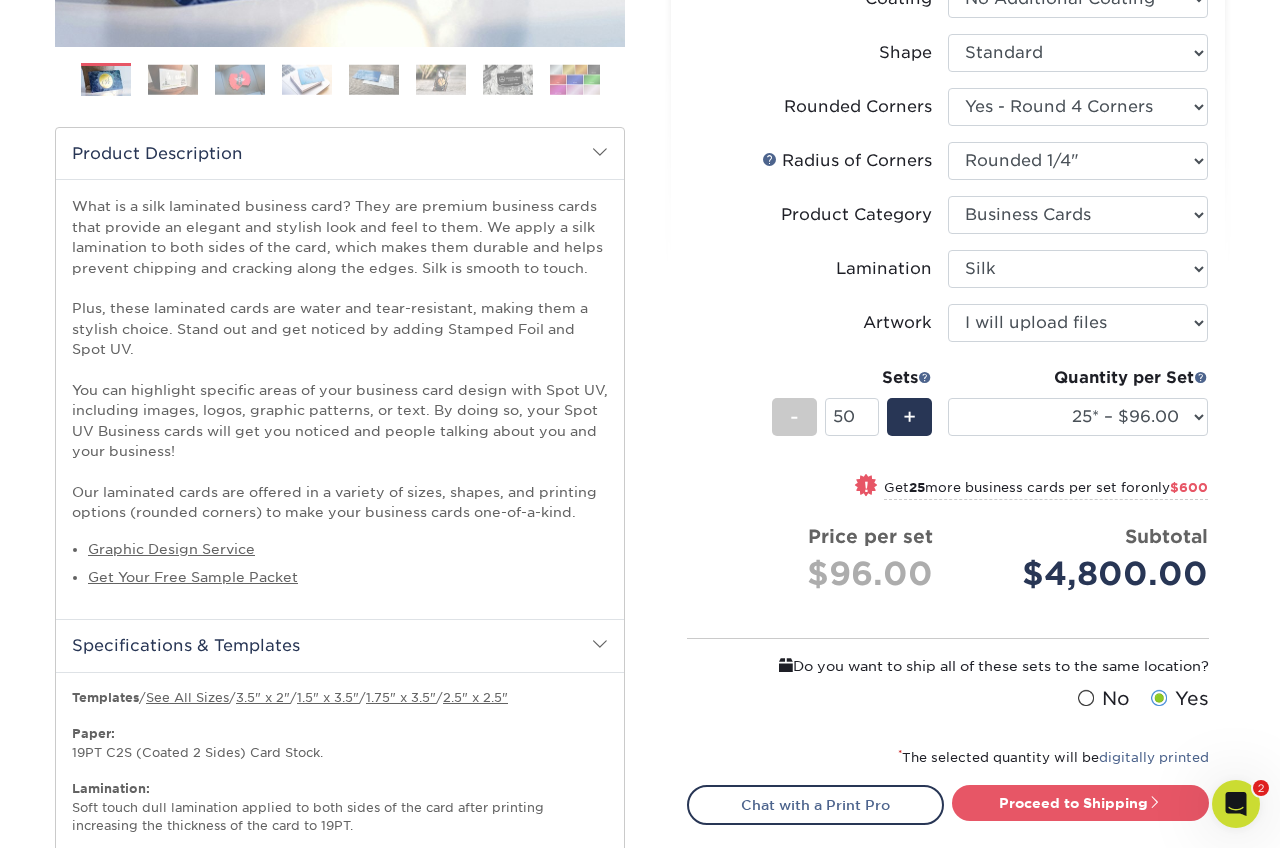 scroll, scrollTop: 543, scrollLeft: 0, axis: vertical 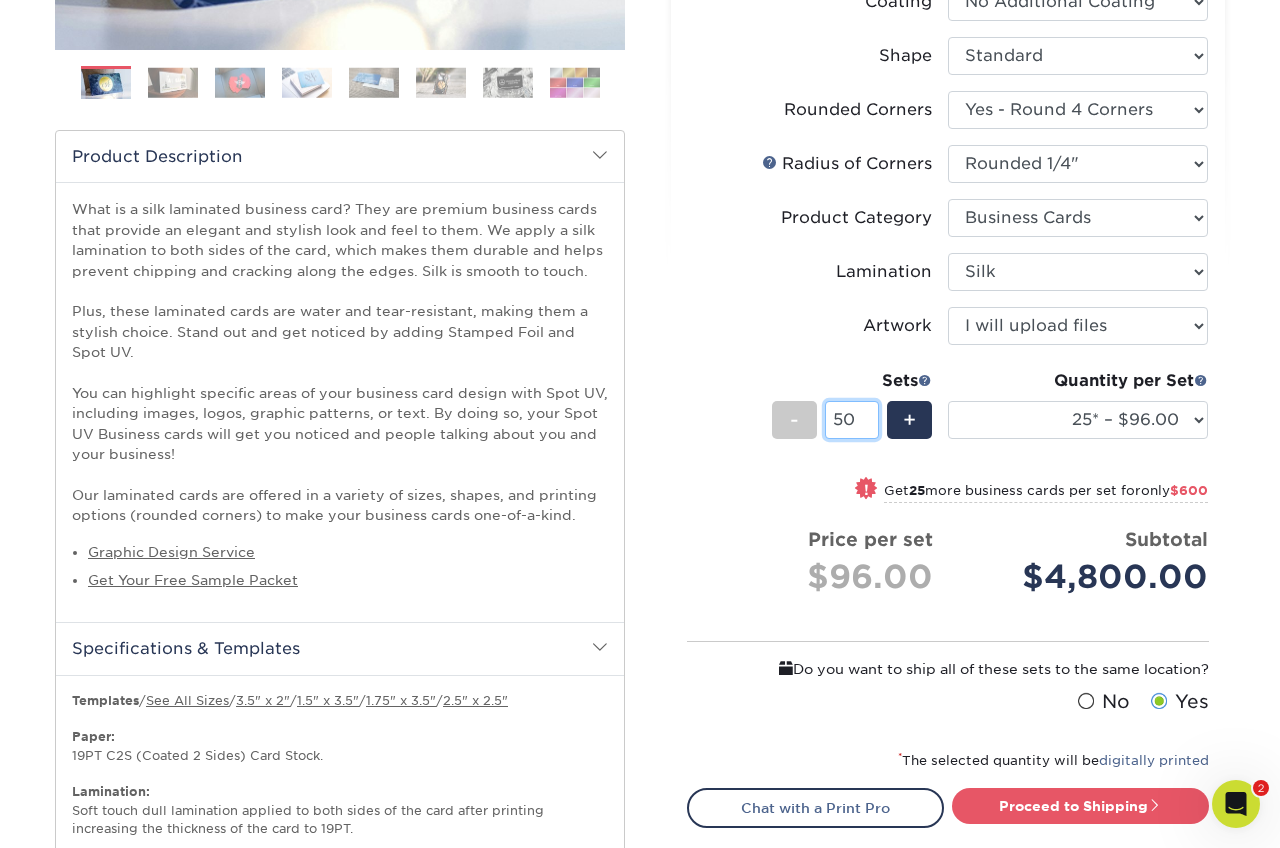 click on "50" at bounding box center (851, 420) 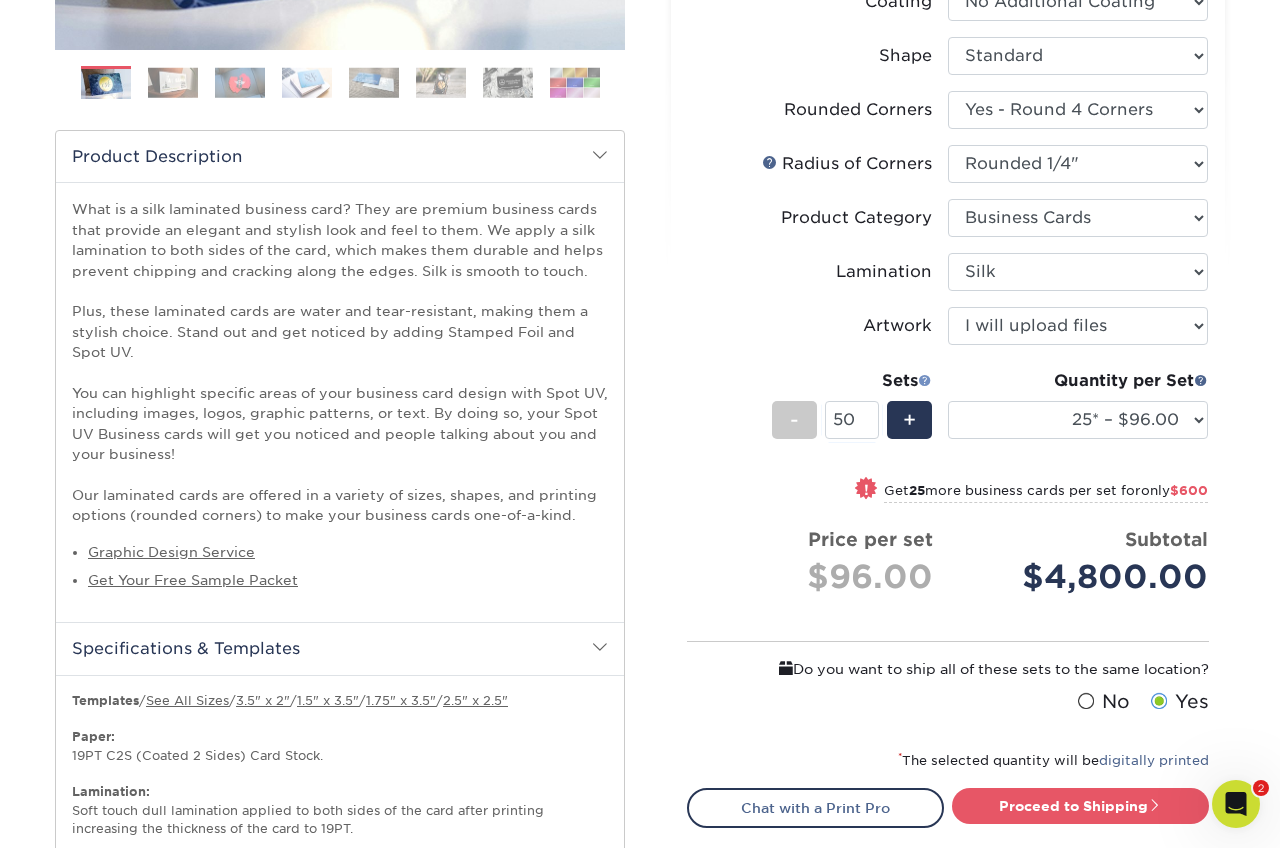 click at bounding box center (925, 380) 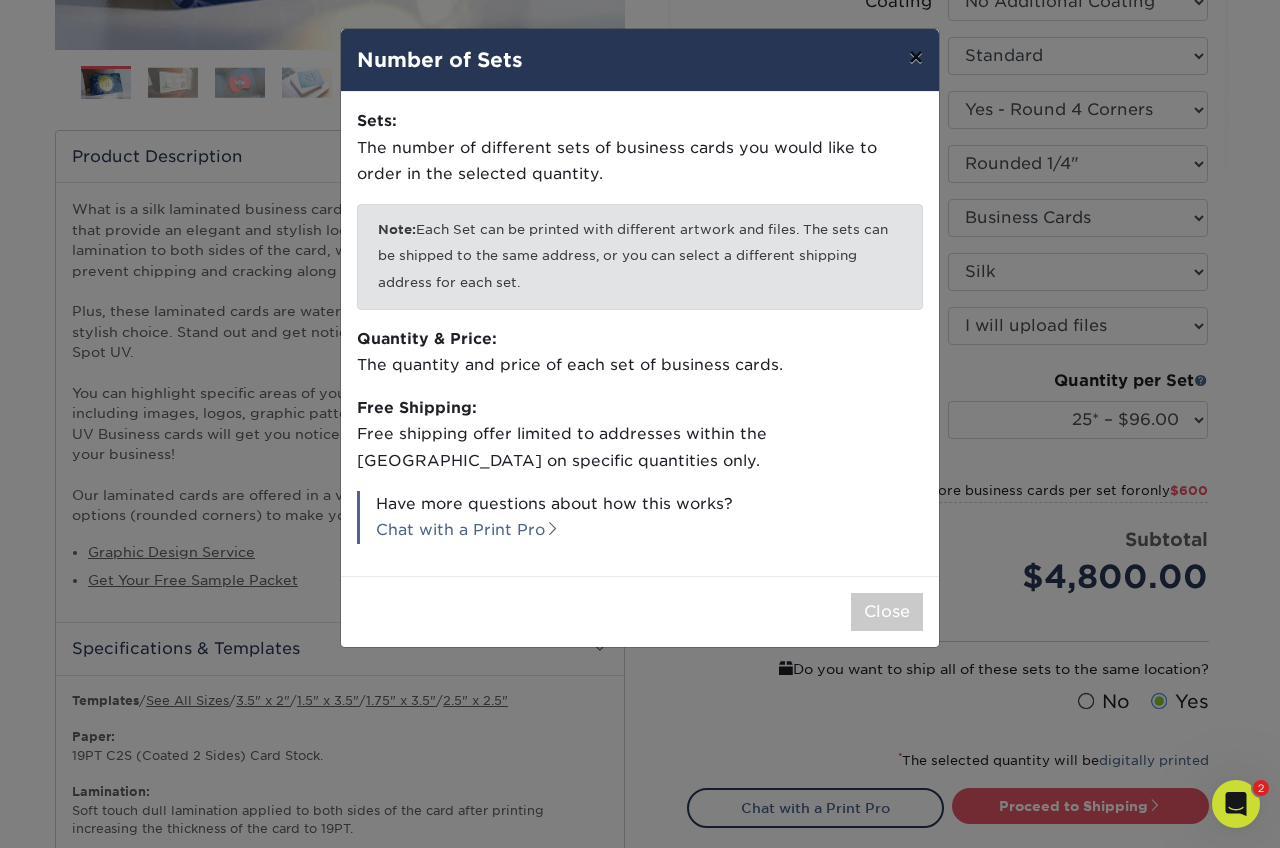 click on "×" at bounding box center (916, 57) 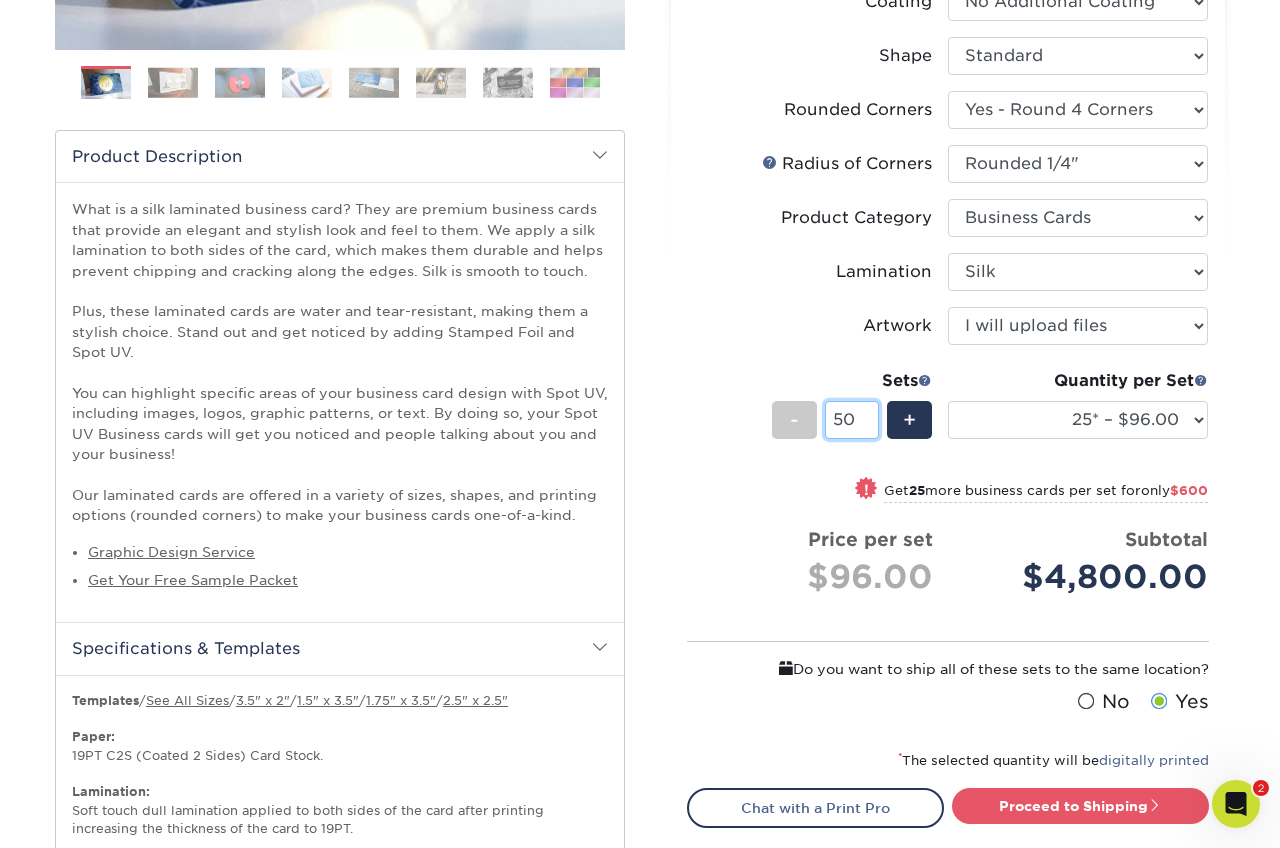 click on "50" at bounding box center [851, 420] 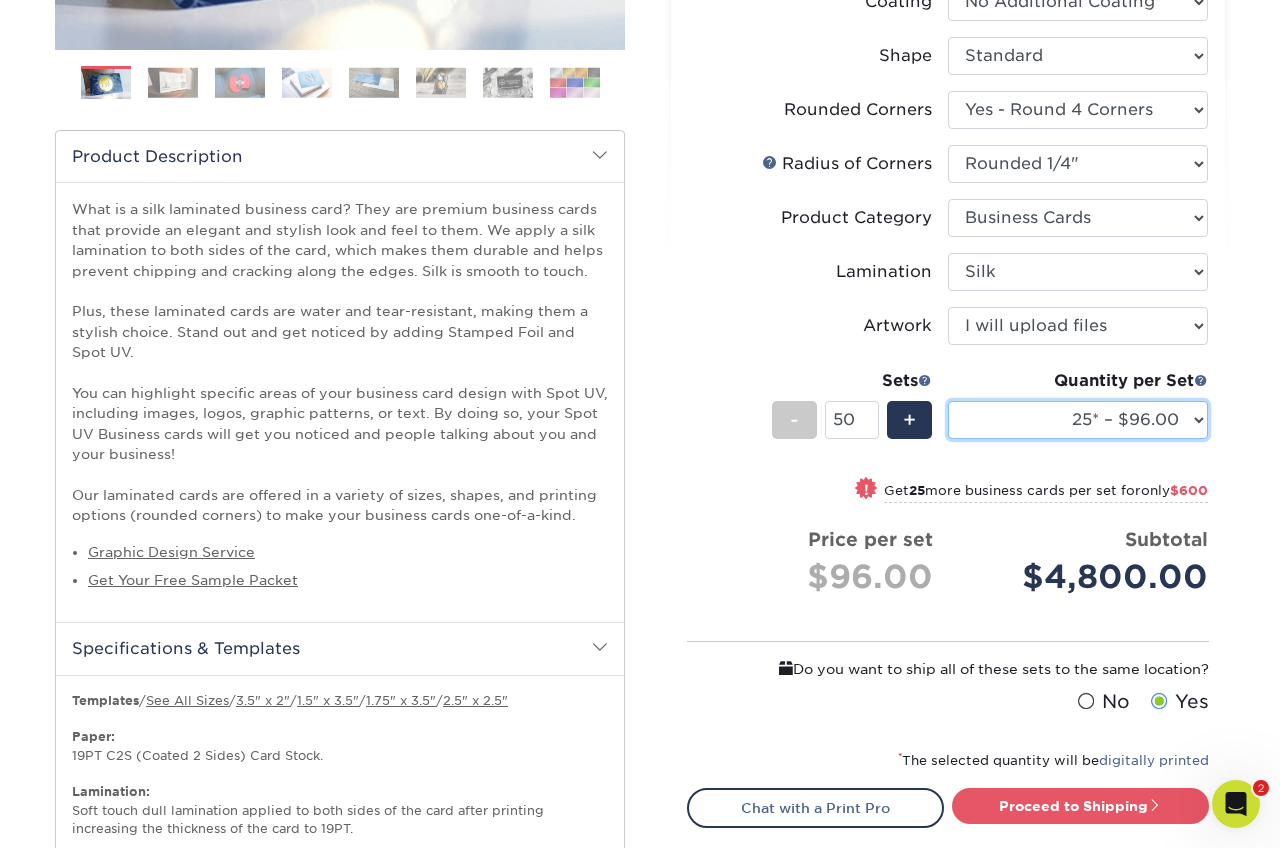 click on "25* – $96.00 50* – $108.00 75* – $120.00 100* – $128.00 250* – $136.00 500 – $140.00 1000 – $156.00 2500 – $359.00 5000 – $606.00 10000 – $1124.00" at bounding box center [1078, 420] 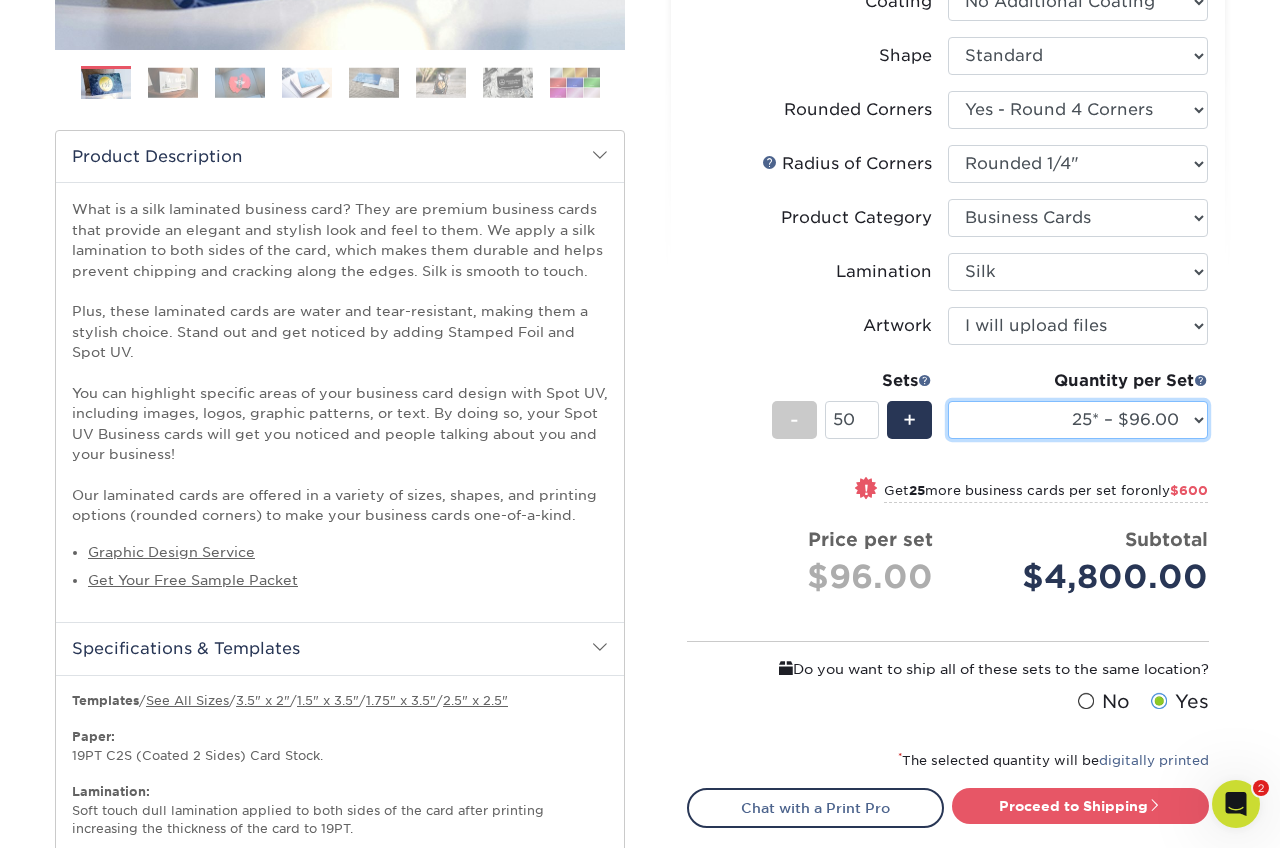 select on "250* – $136.00" 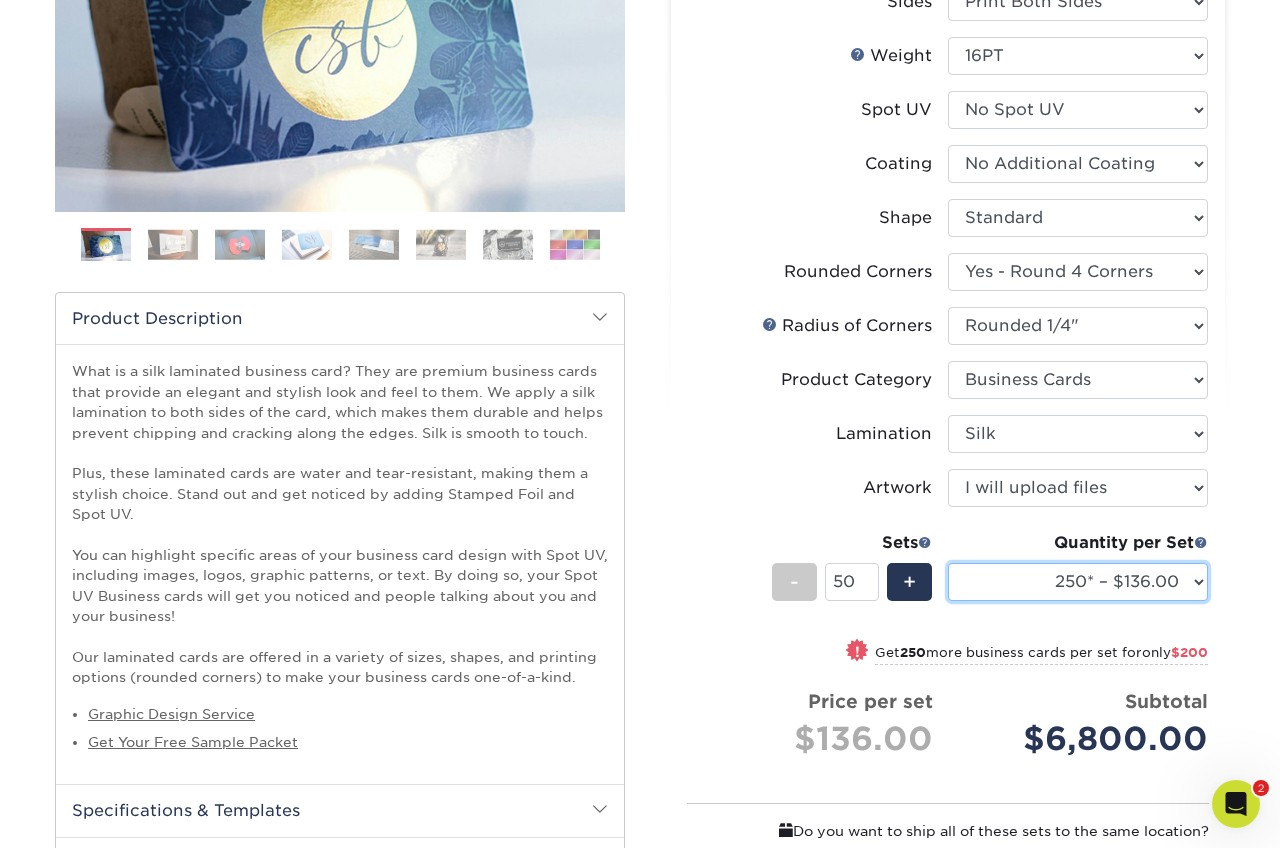 scroll, scrollTop: 384, scrollLeft: 0, axis: vertical 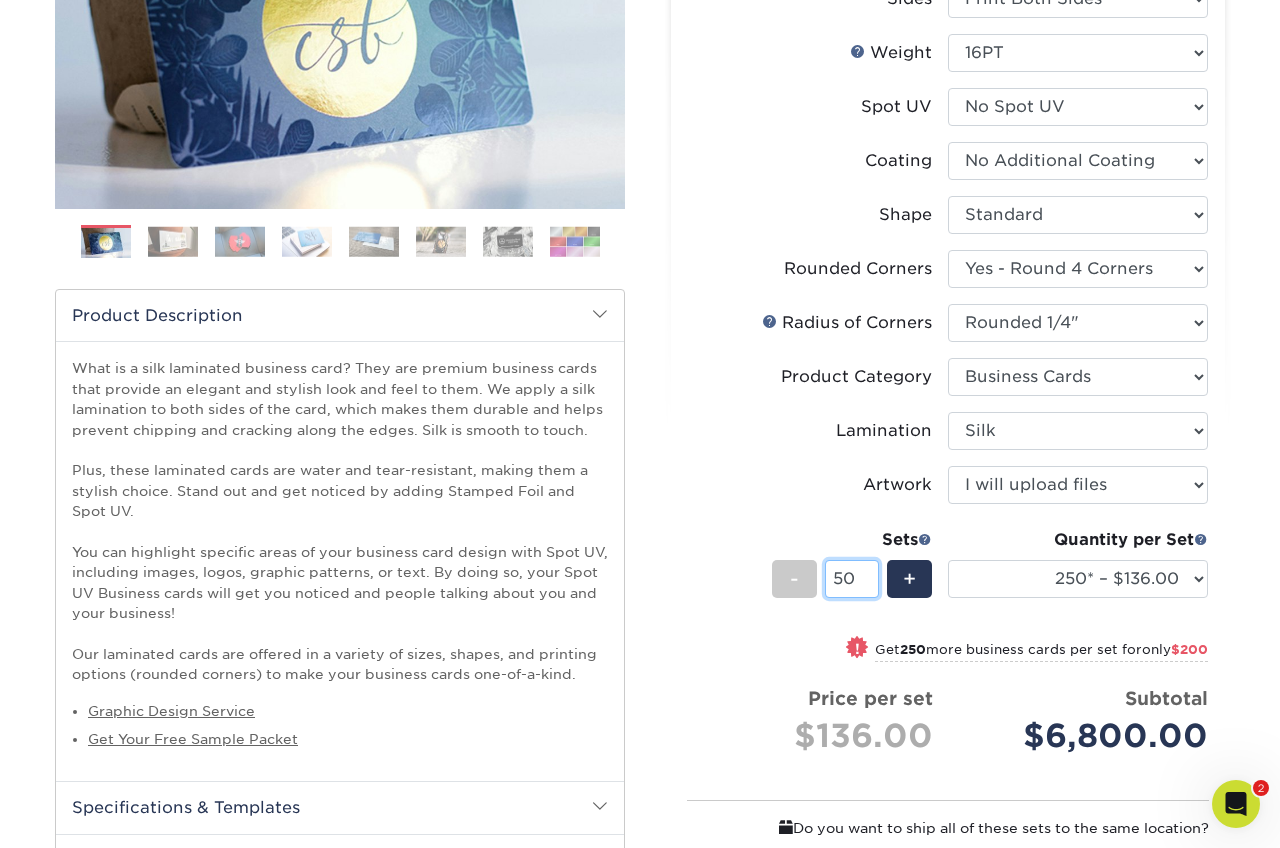 click on "50" at bounding box center [851, 579] 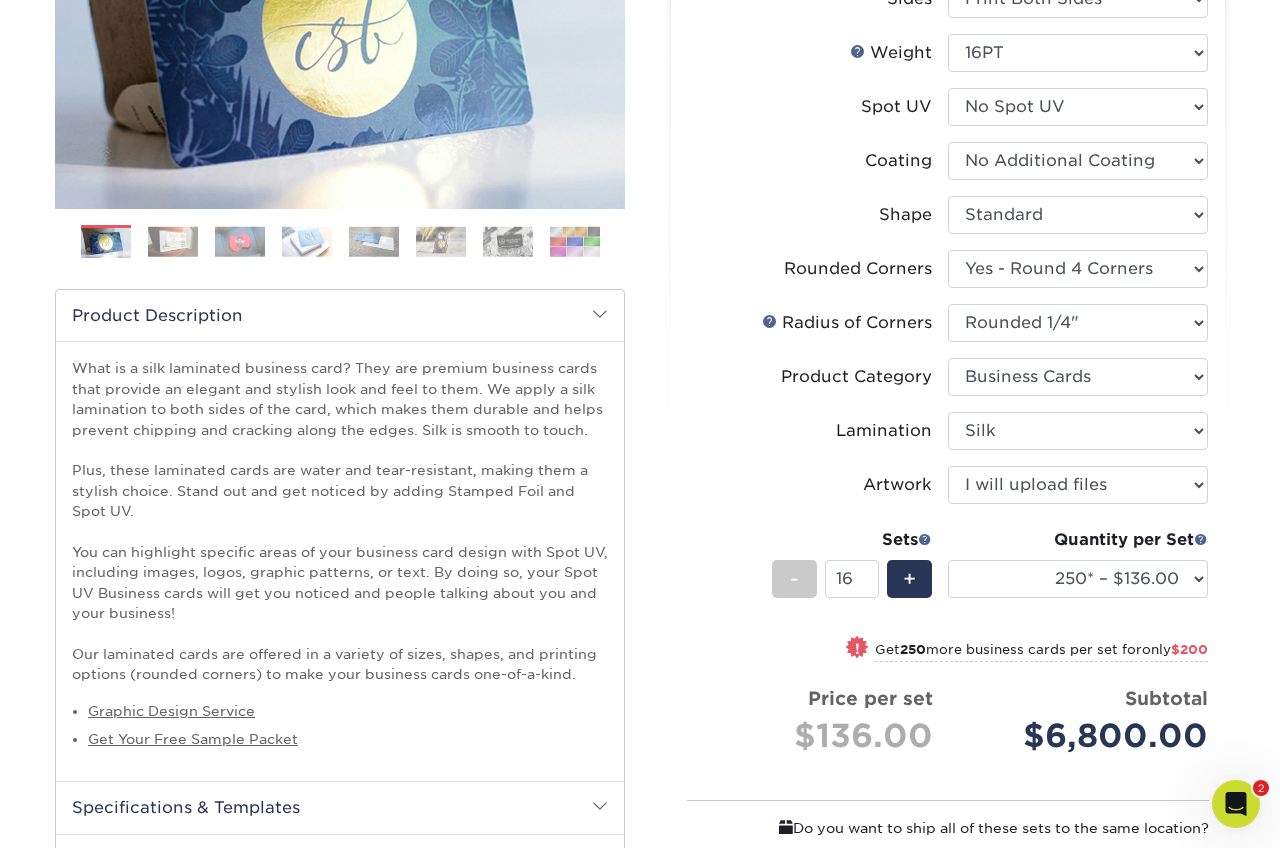 click on "Lamination
Please Select Silk" at bounding box center (948, 439) 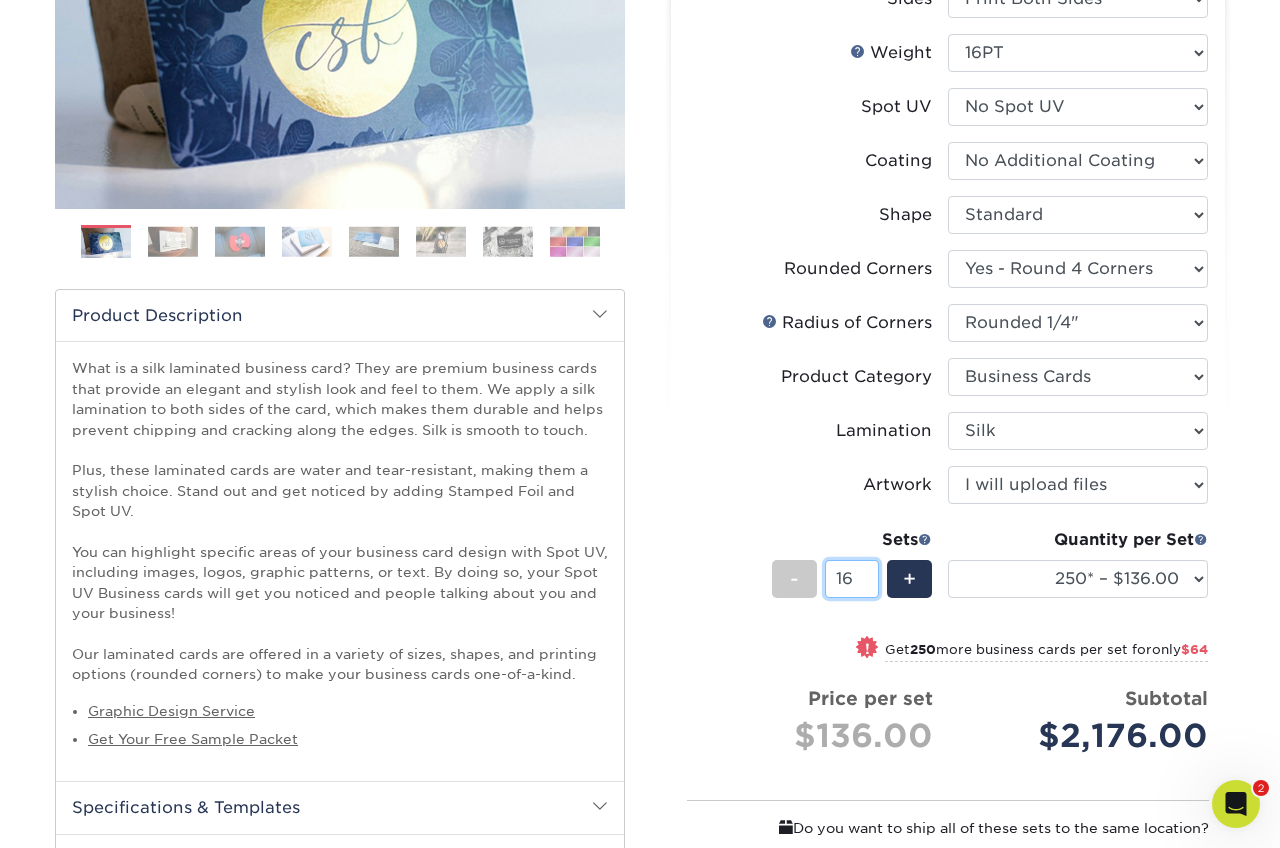 click on "16" at bounding box center [851, 579] 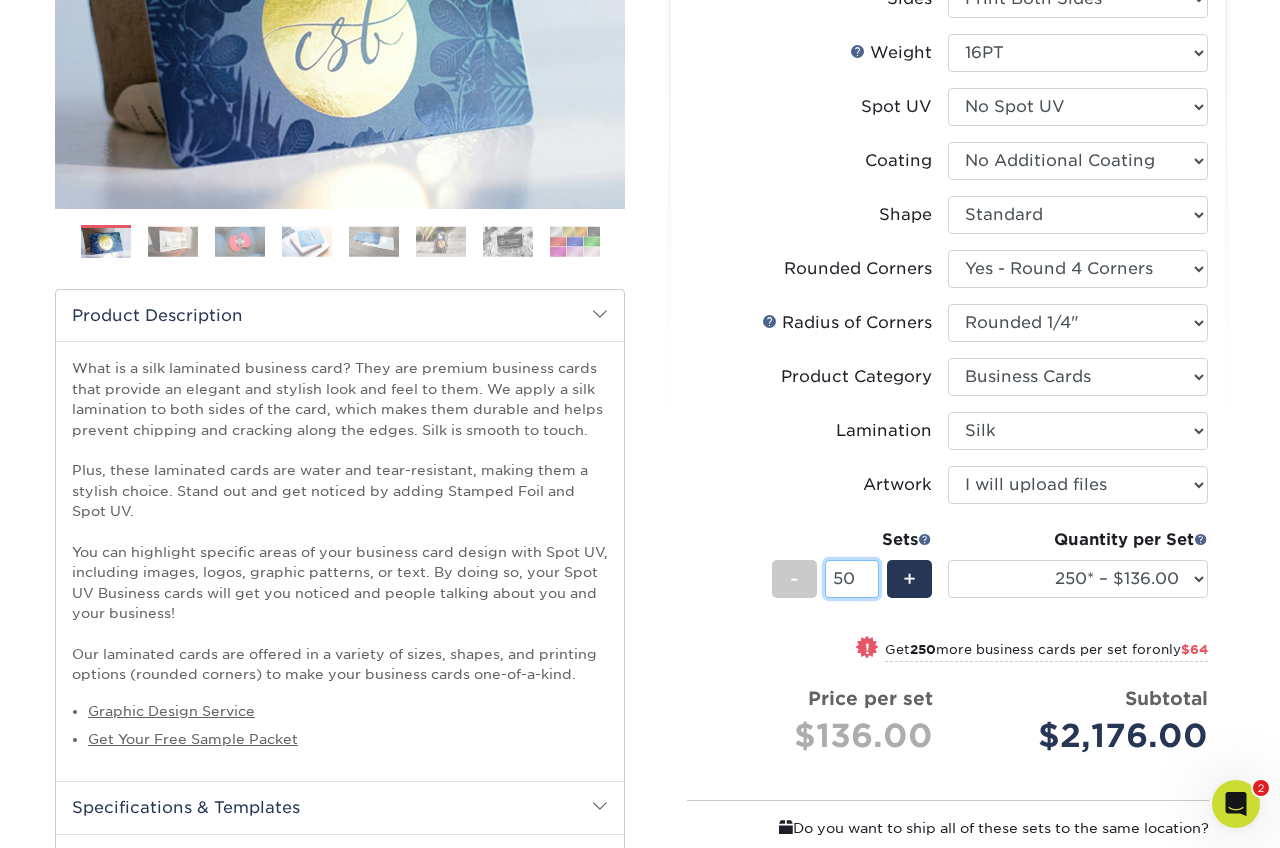 type on "50" 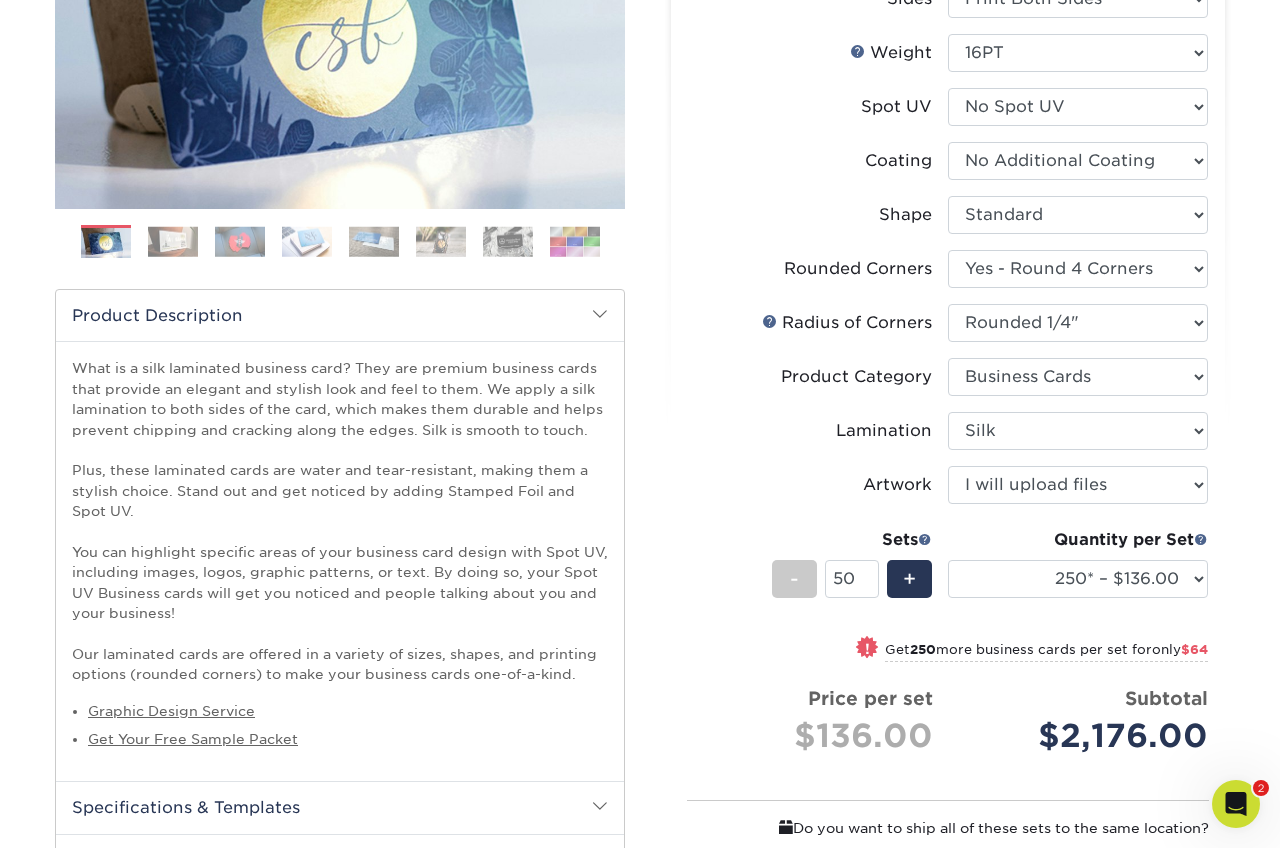 click on "Lamination" at bounding box center [818, 431] 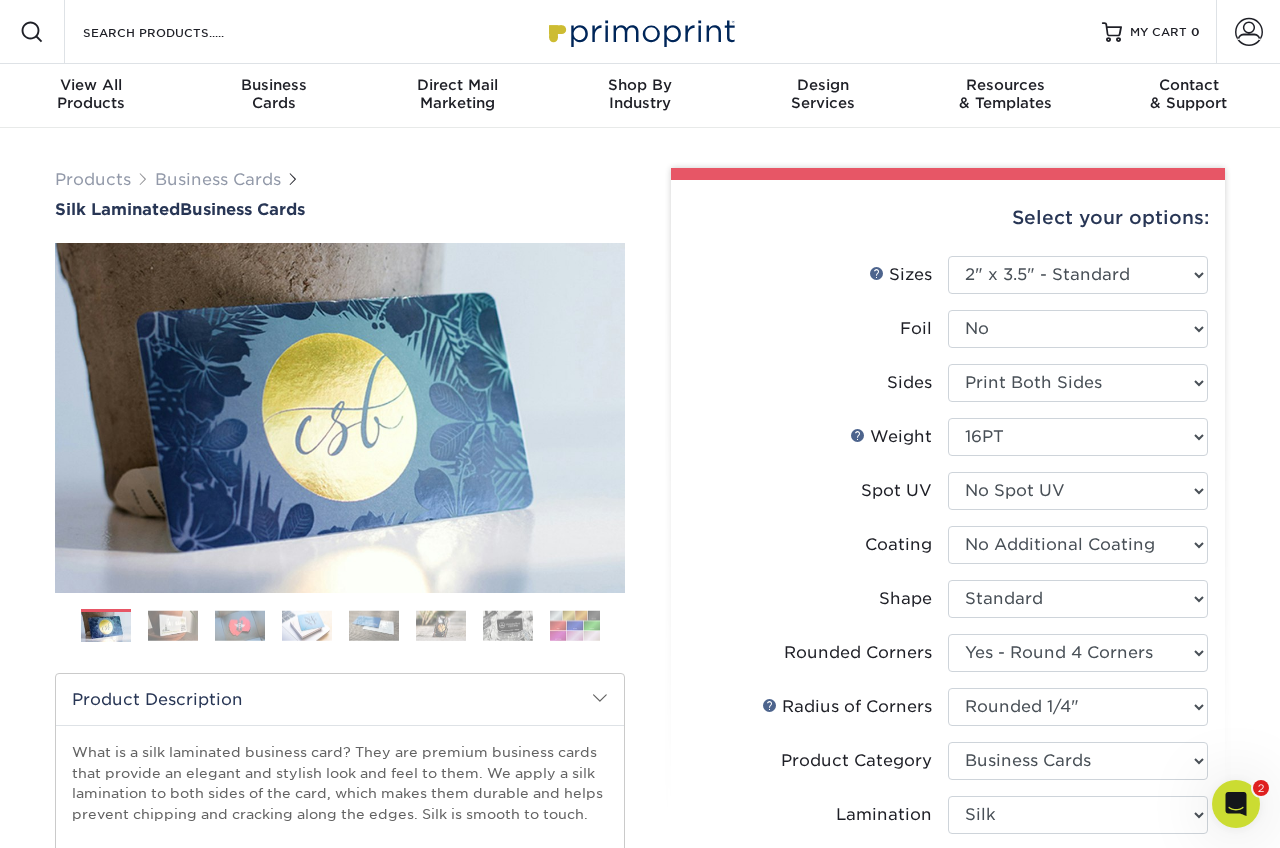 scroll, scrollTop: 0, scrollLeft: 0, axis: both 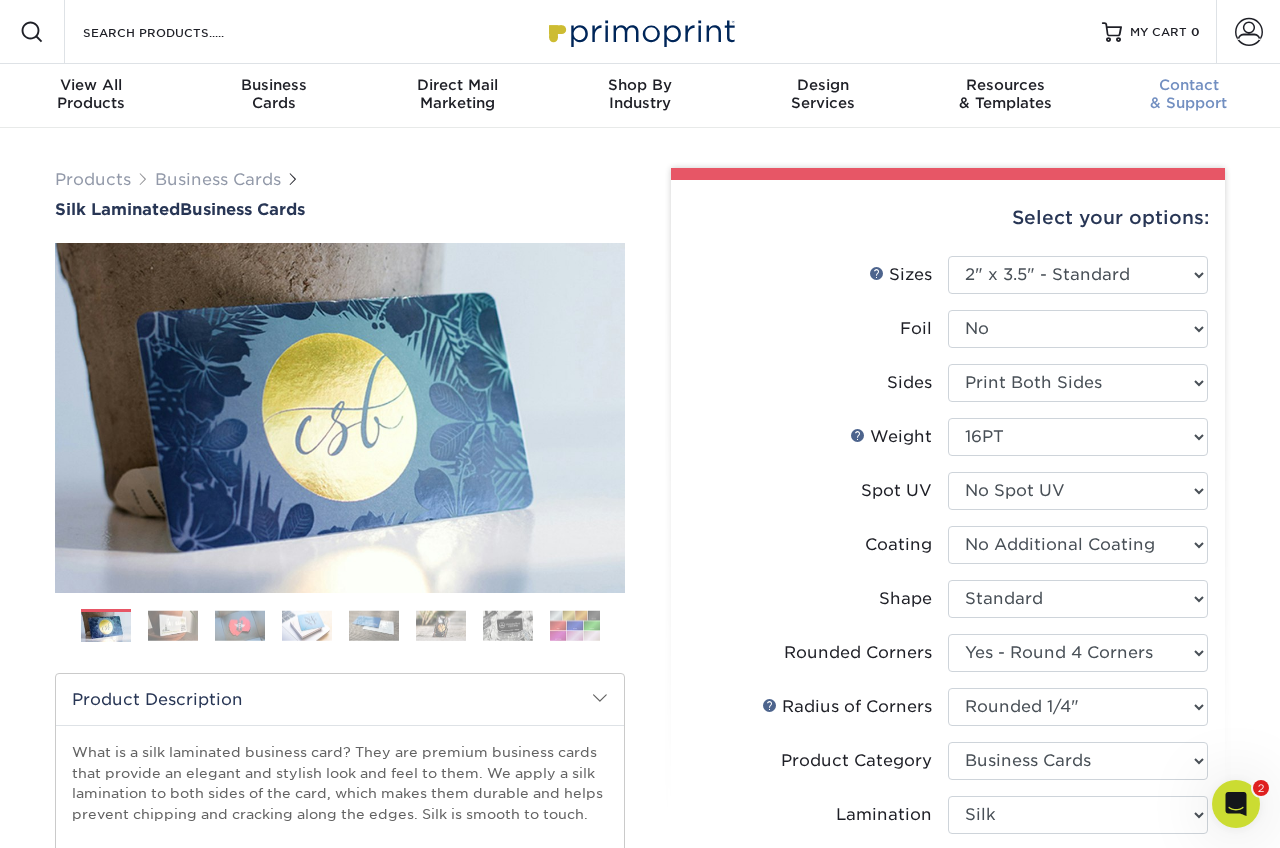 click on "Contact  & Support" at bounding box center [1188, 94] 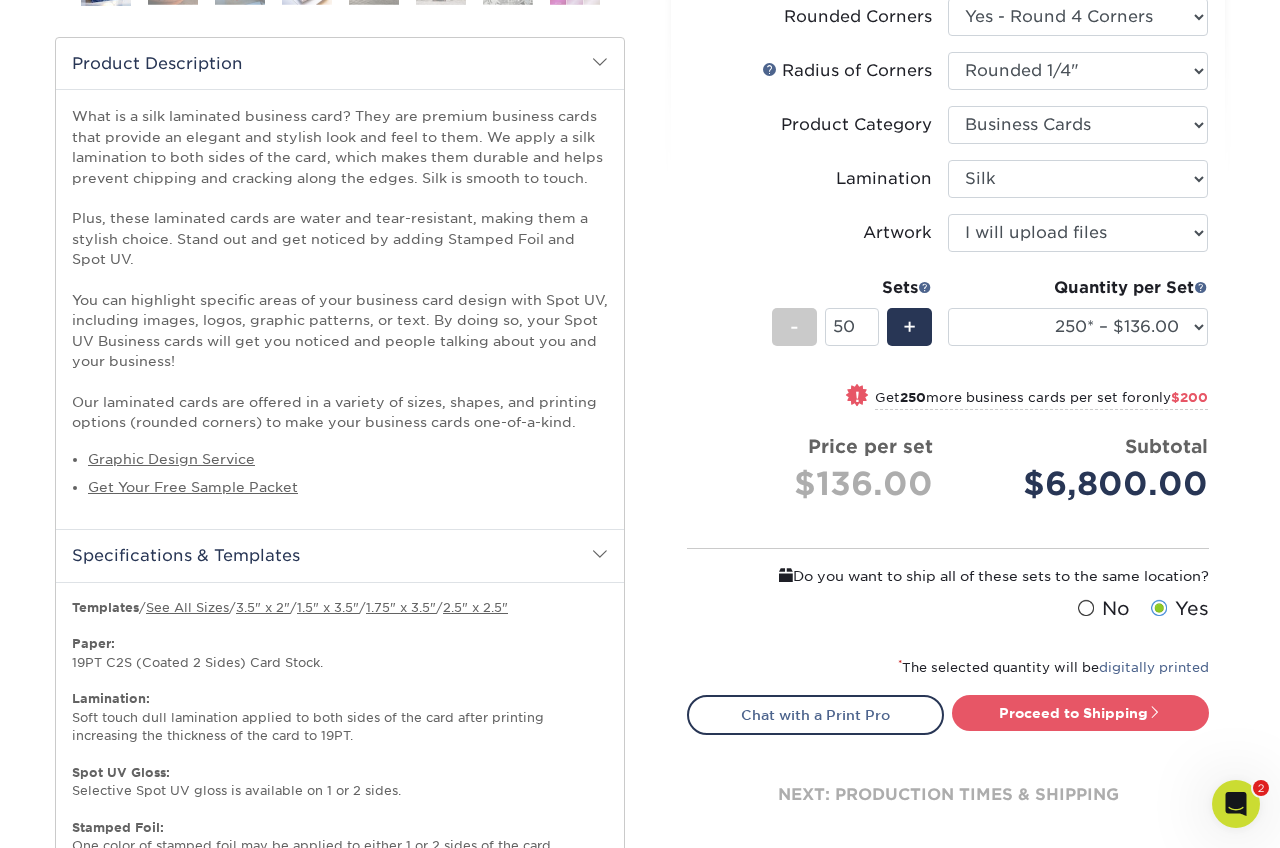 scroll, scrollTop: 647, scrollLeft: 0, axis: vertical 